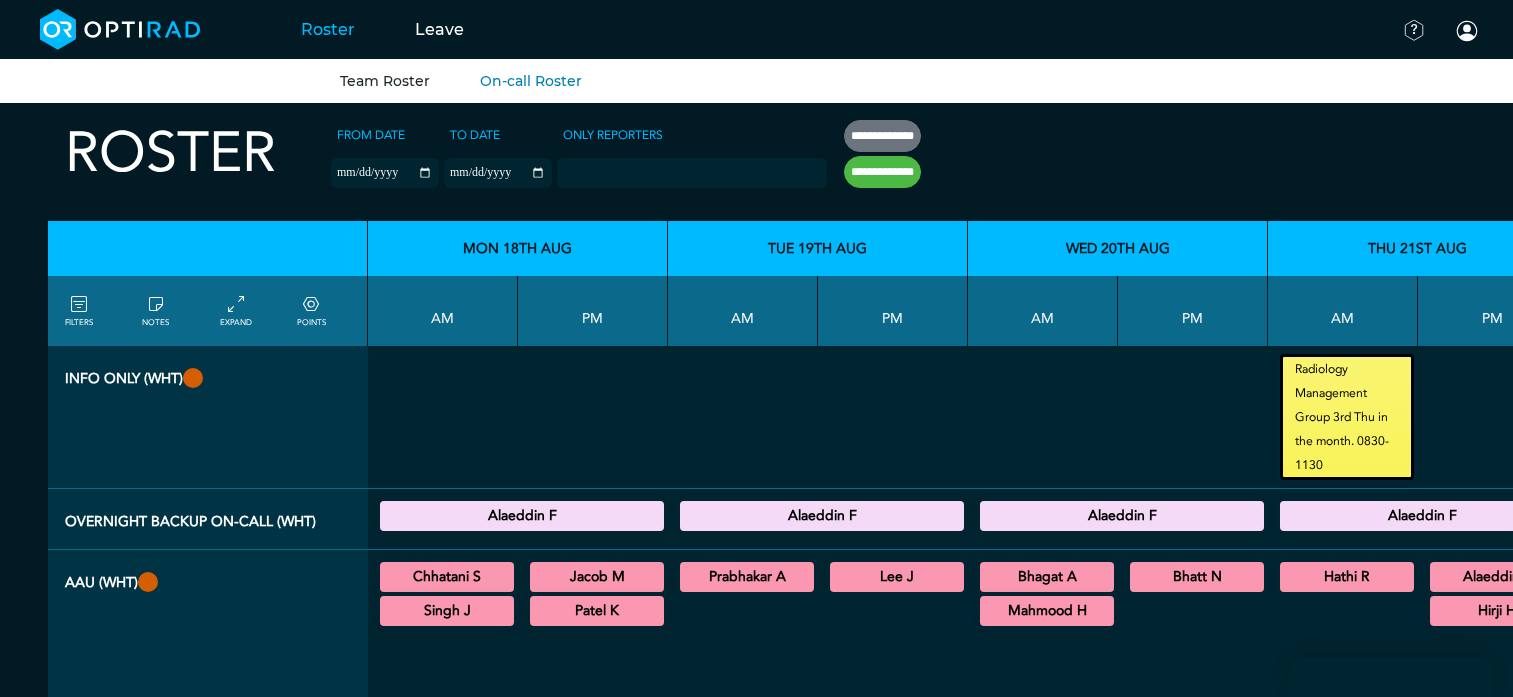 scroll, scrollTop: 1600, scrollLeft: 0, axis: vertical 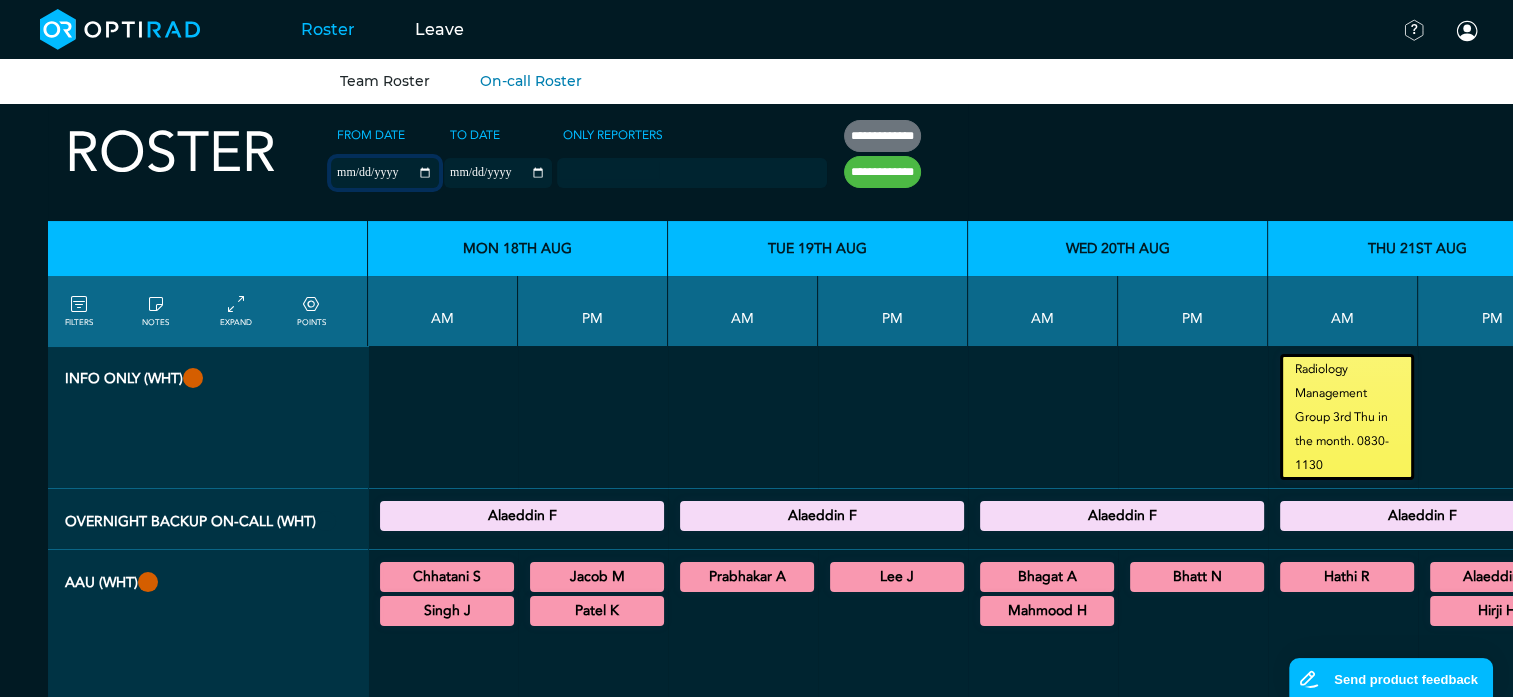 click on "**********" at bounding box center [385, 173] 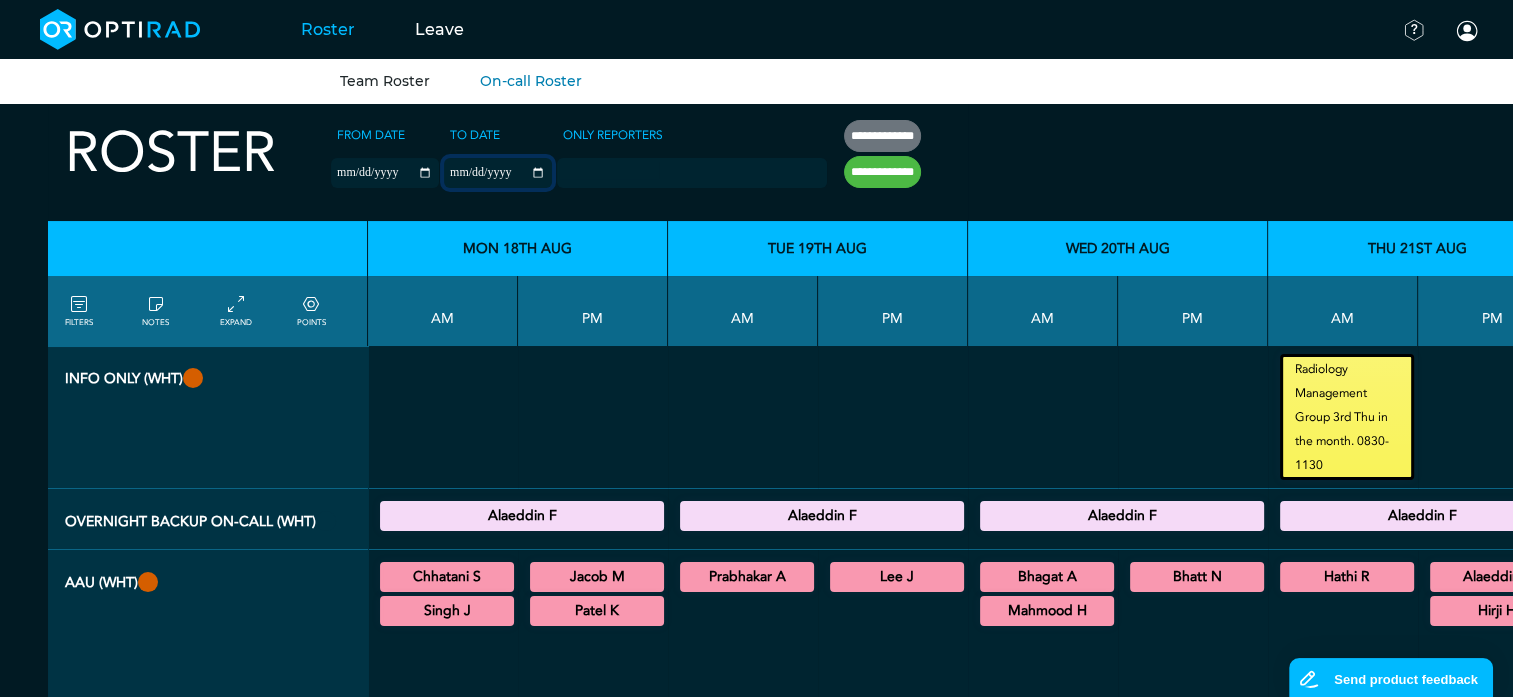 click on "**********" at bounding box center [498, 173] 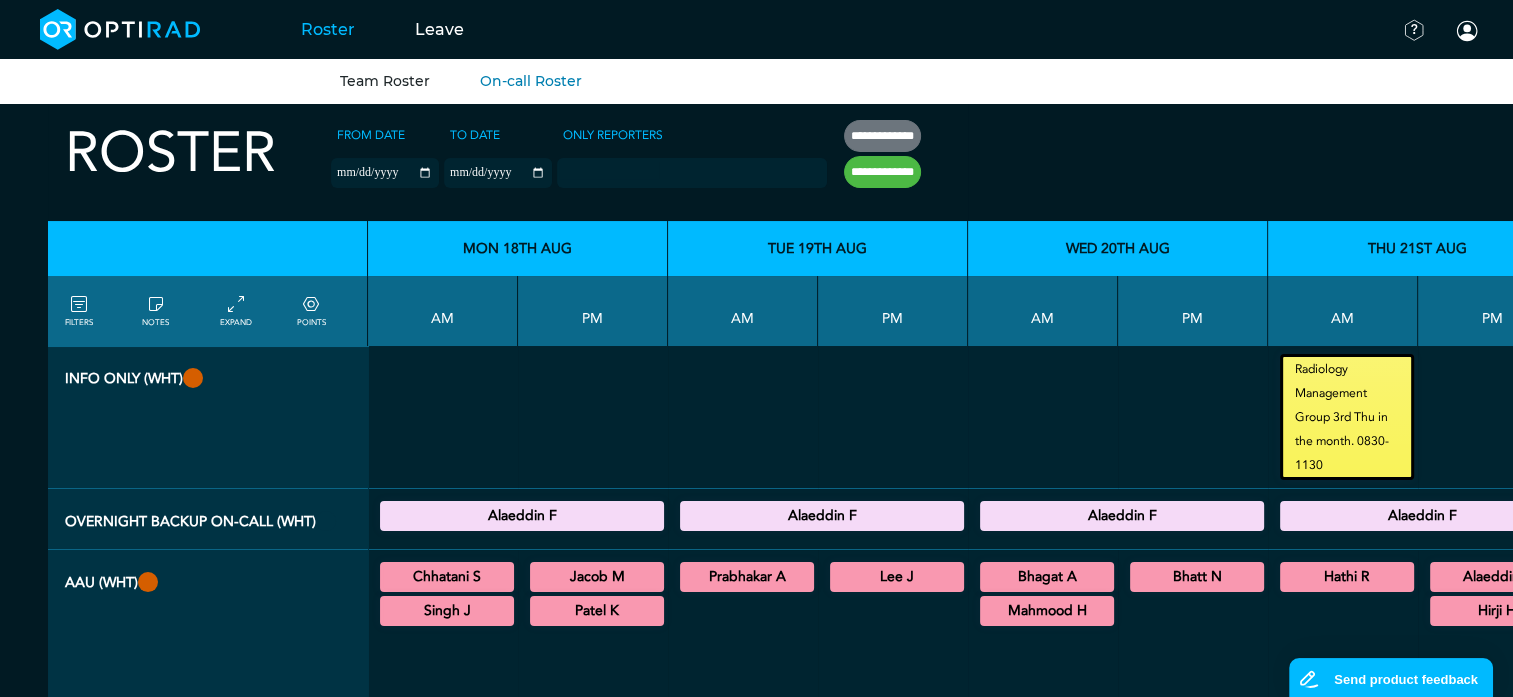 click on "**********" at bounding box center [882, 172] 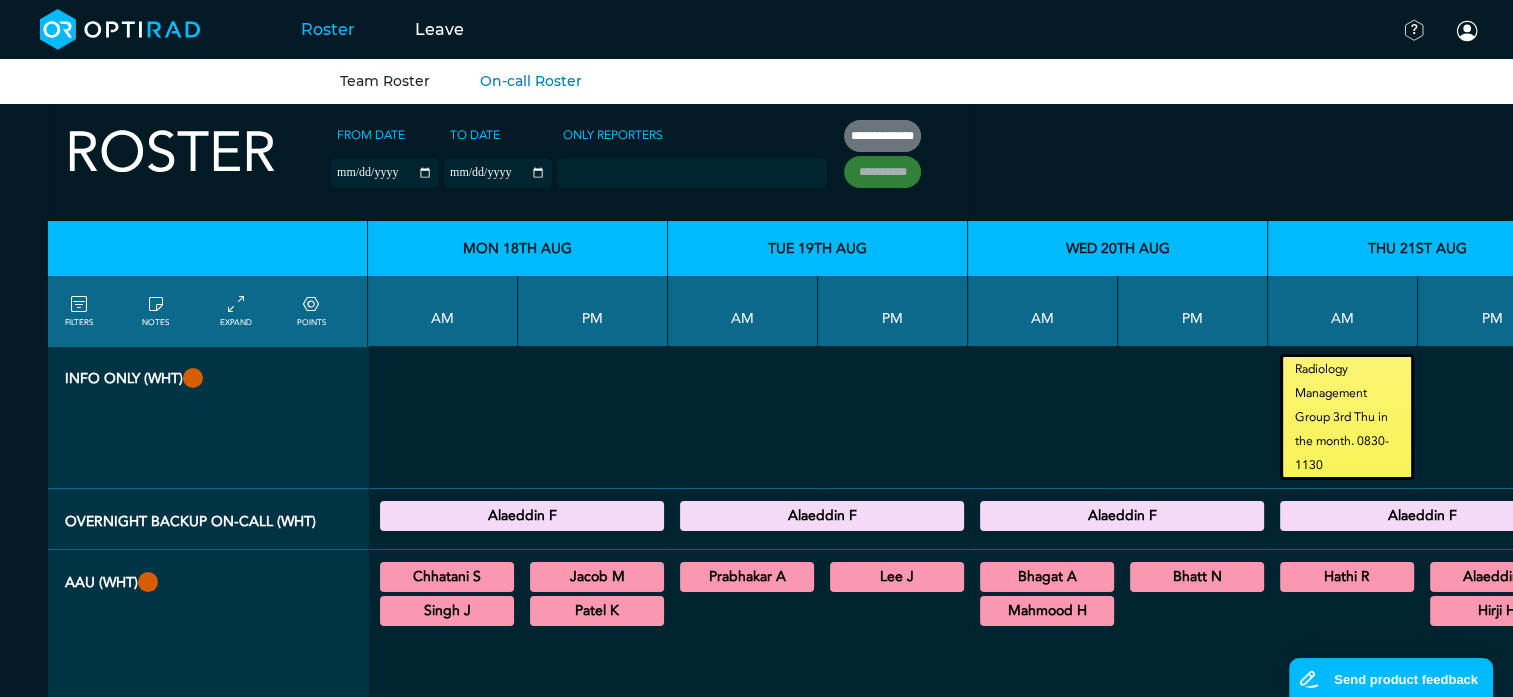 type on "**********" 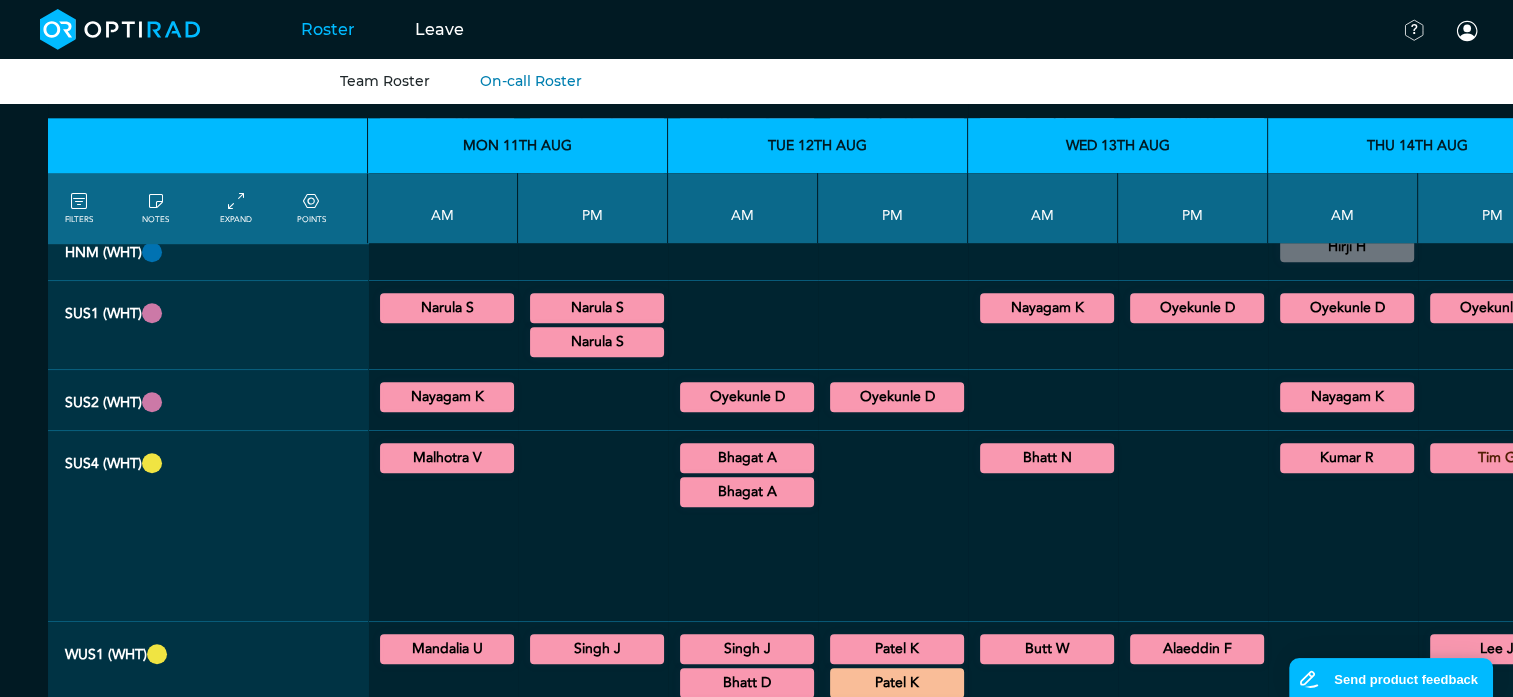 scroll, scrollTop: 1400, scrollLeft: 0, axis: vertical 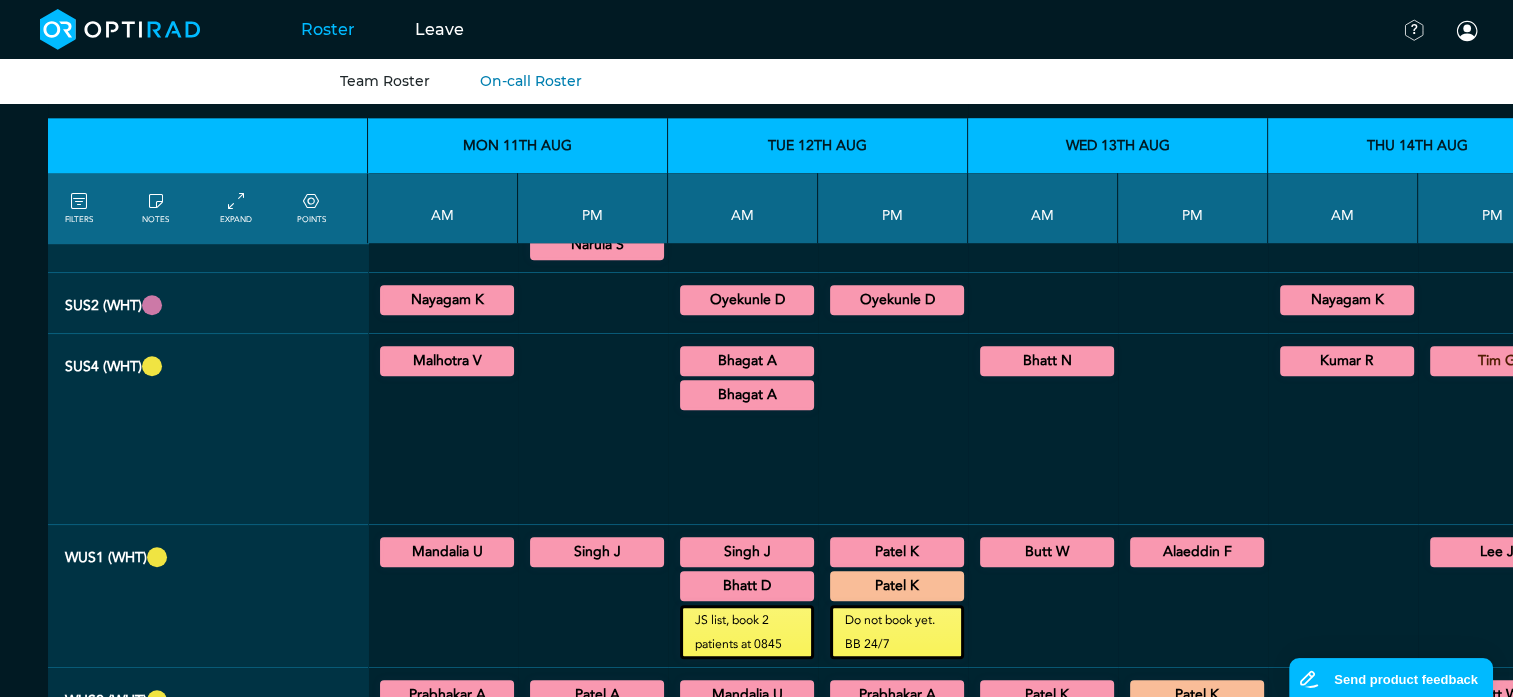 click on "Mandalia U" at bounding box center (447, 552) 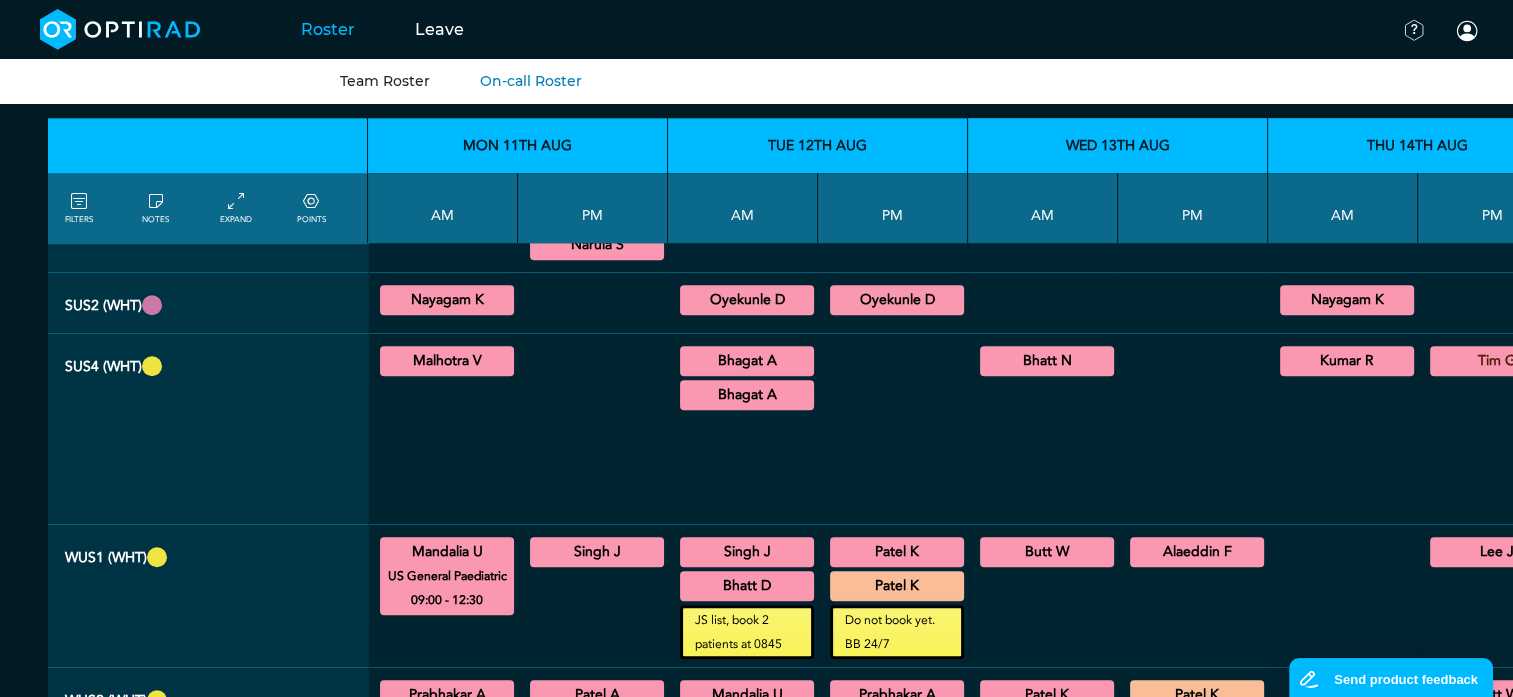 click on "Singh J" at bounding box center [597, 552] 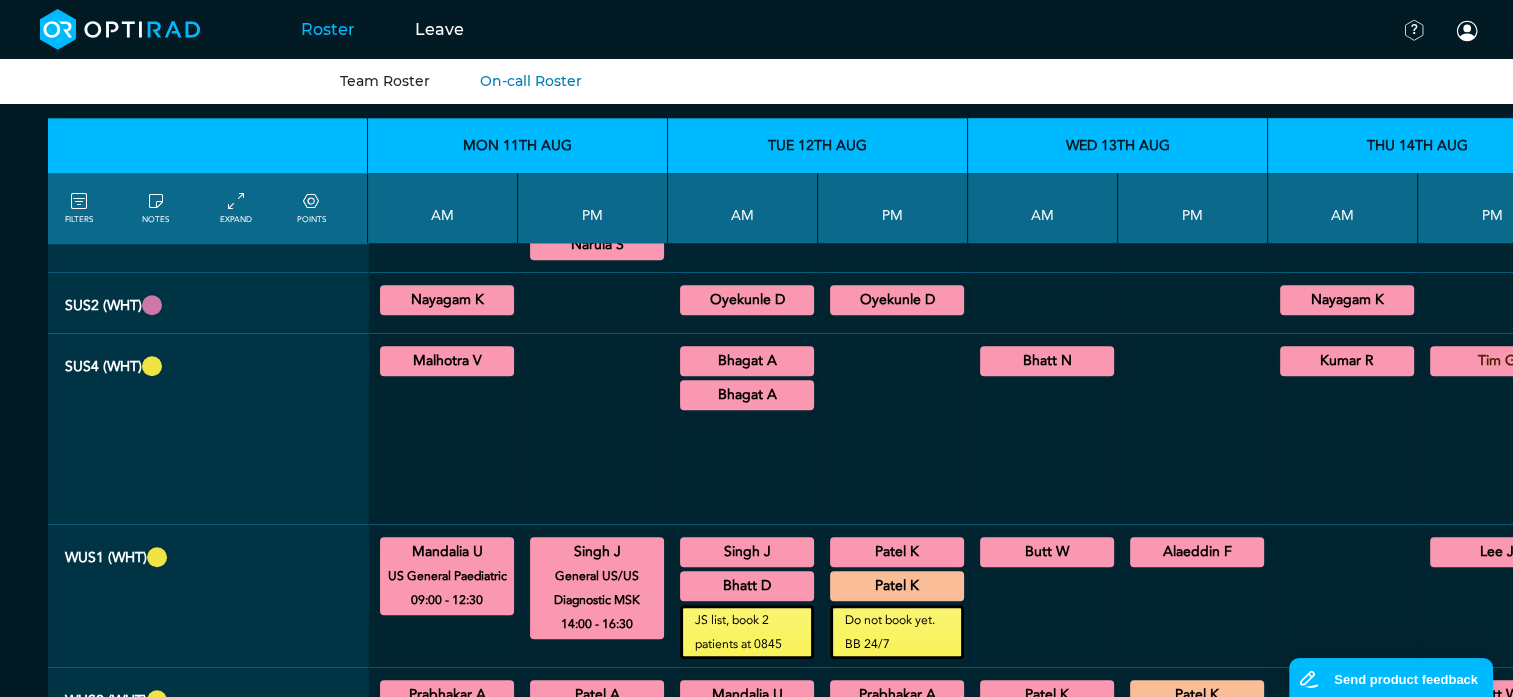 click on "Singh J" at bounding box center [747, 552] 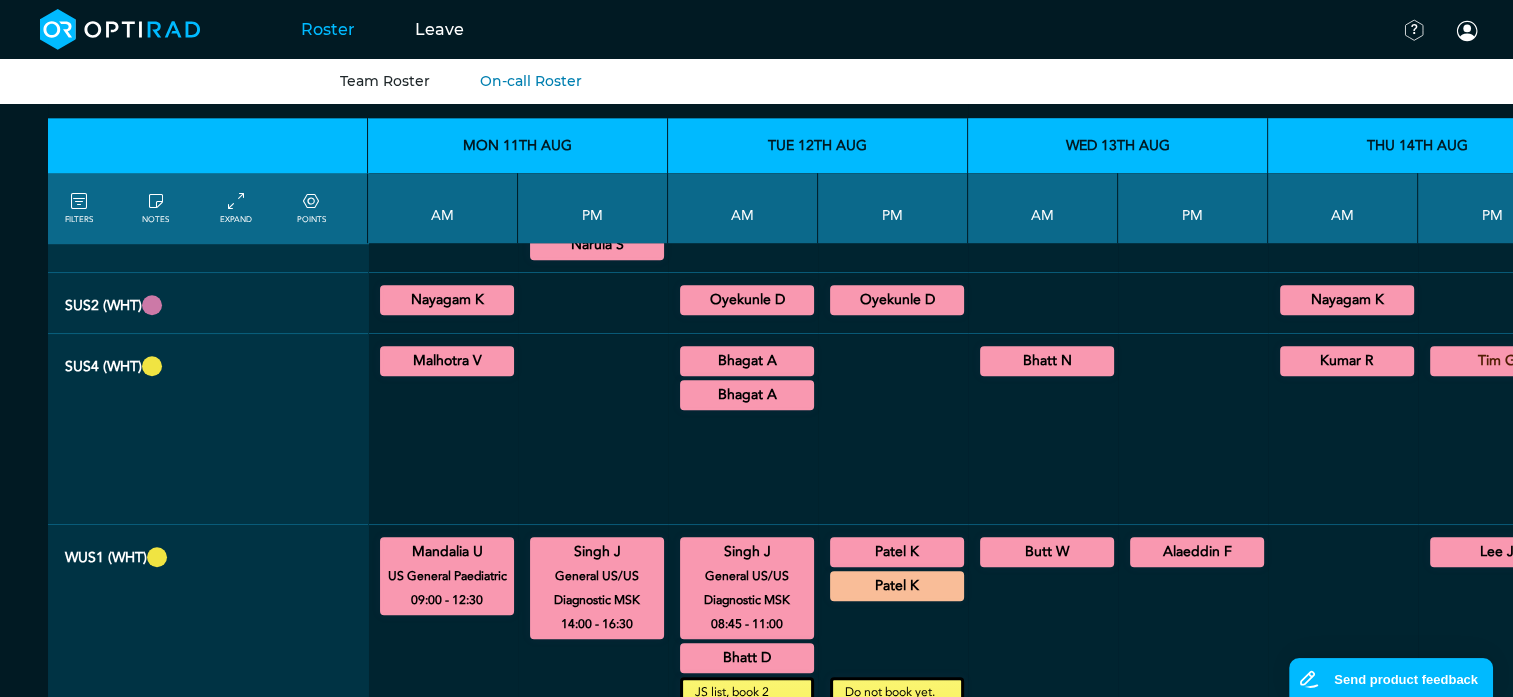 click on "Bhatt D" at bounding box center [747, 658] 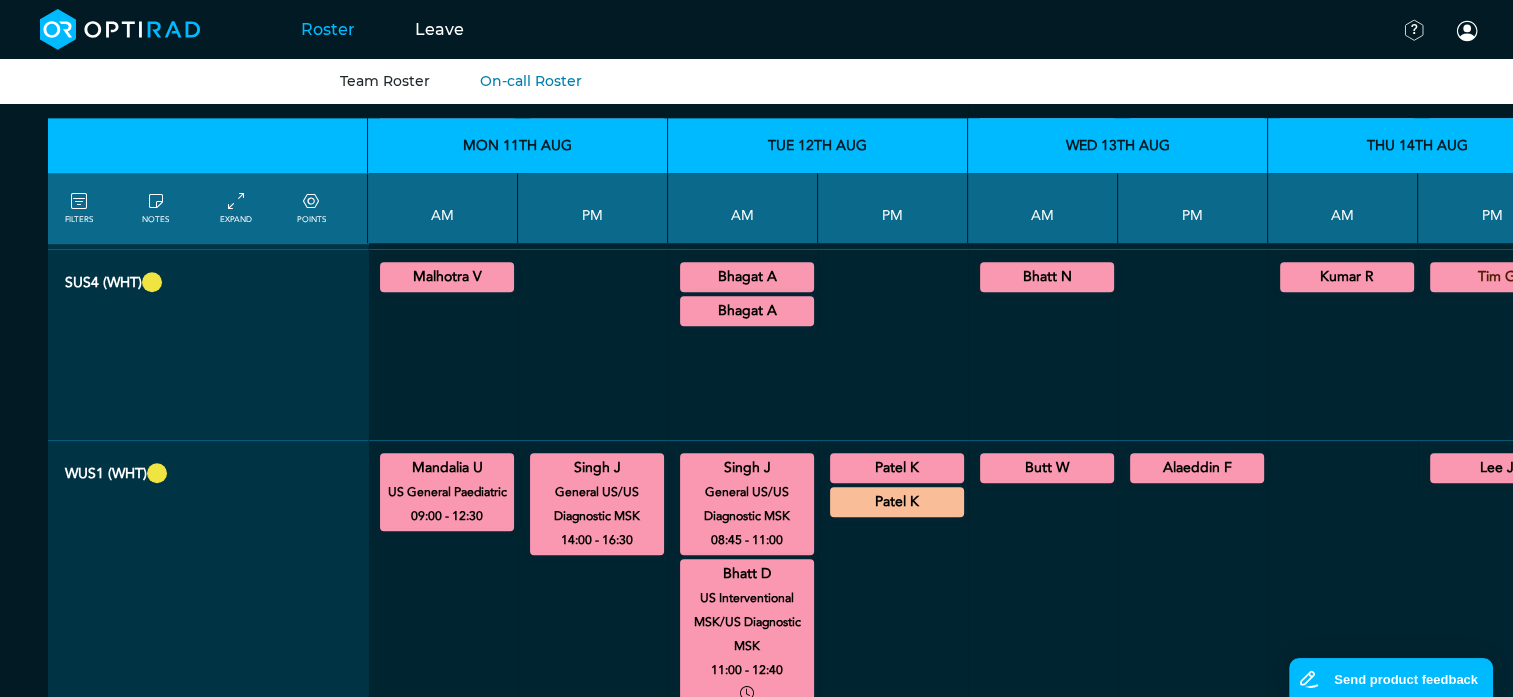 scroll, scrollTop: 1600, scrollLeft: 0, axis: vertical 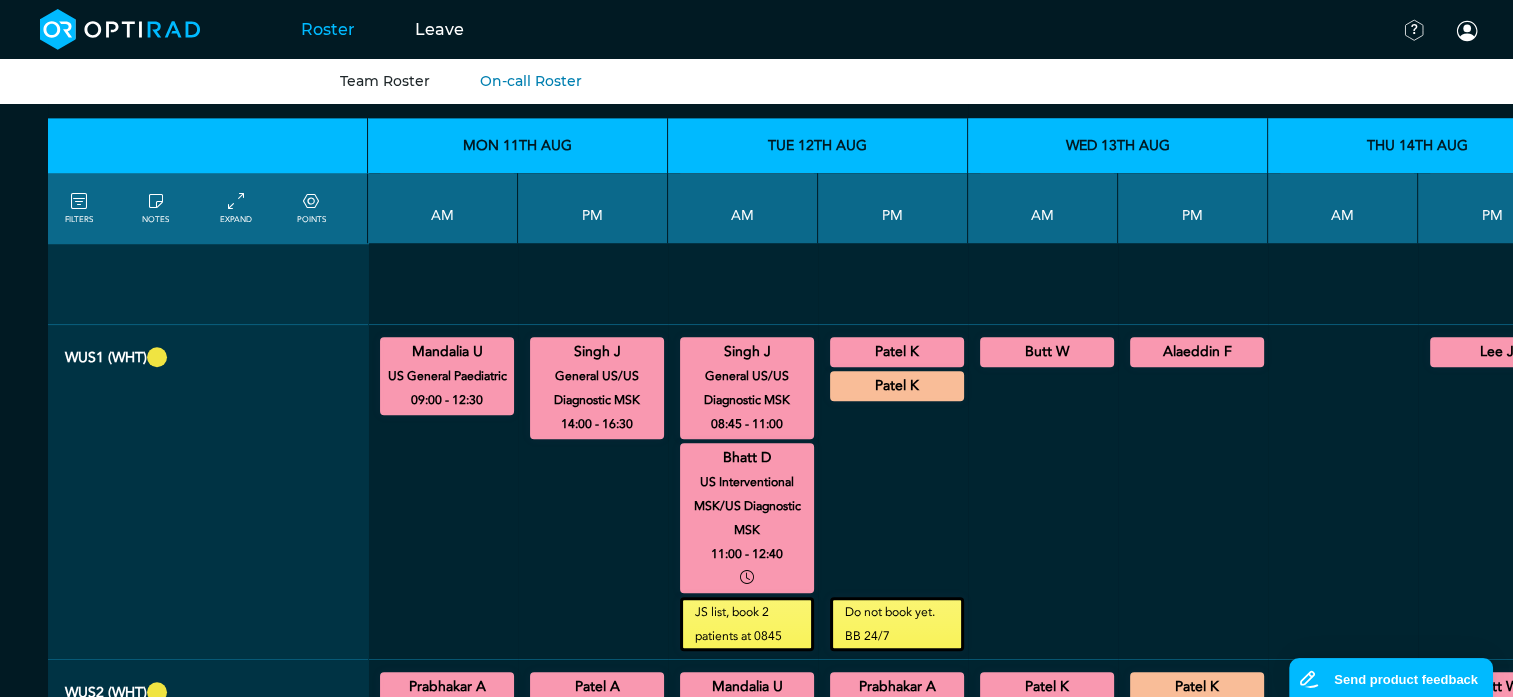 click on "Patel K" at bounding box center [897, 352] 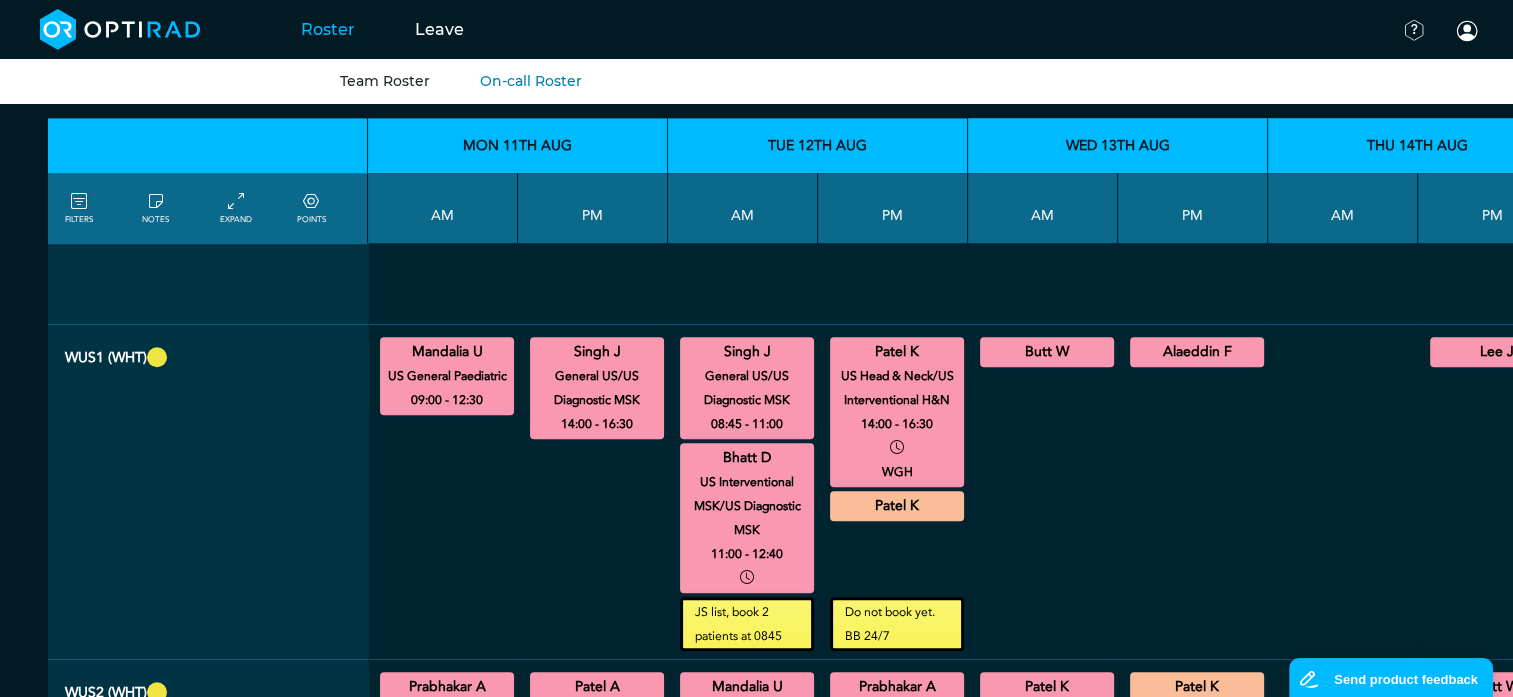 drag, startPoint x: 1018, startPoint y: 322, endPoint x: 1040, endPoint y: 323, distance: 22.022715 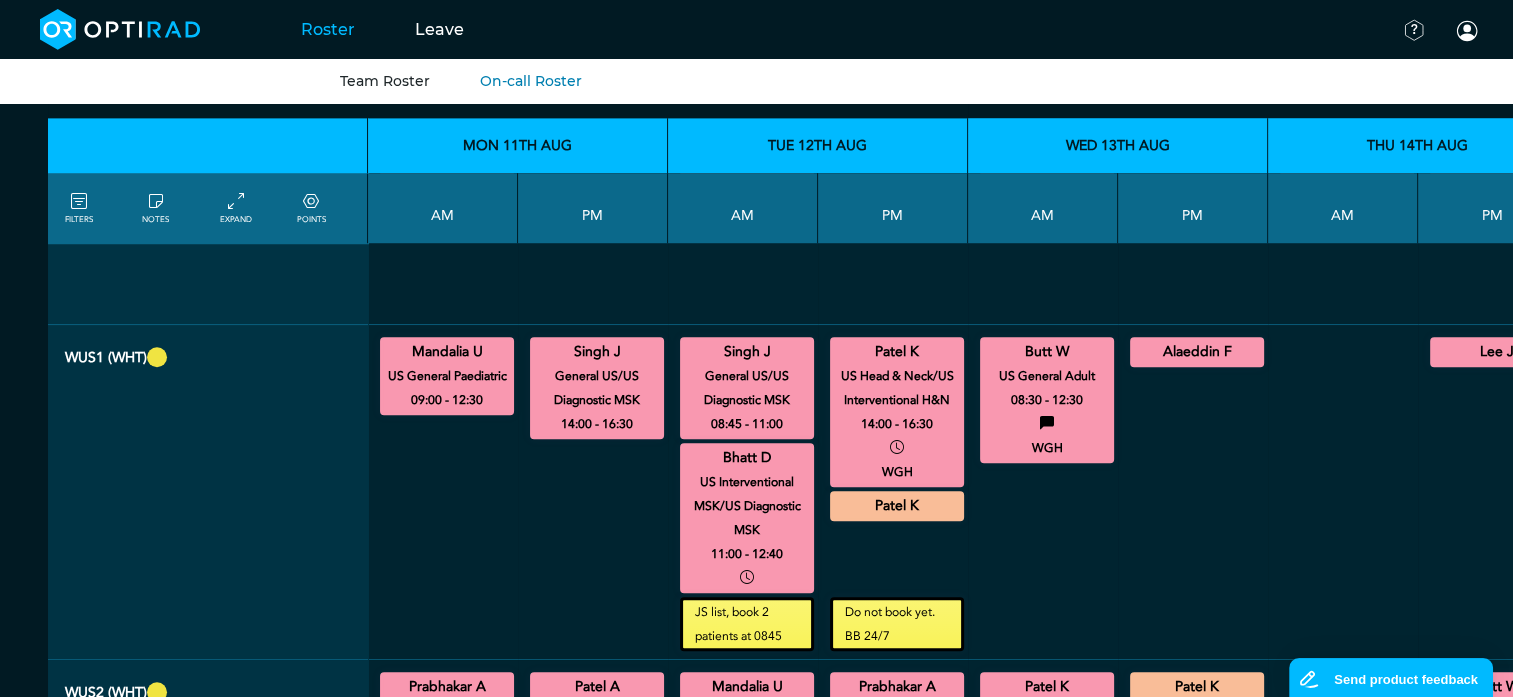 click on "Alaeddin F" at bounding box center [1197, 352] 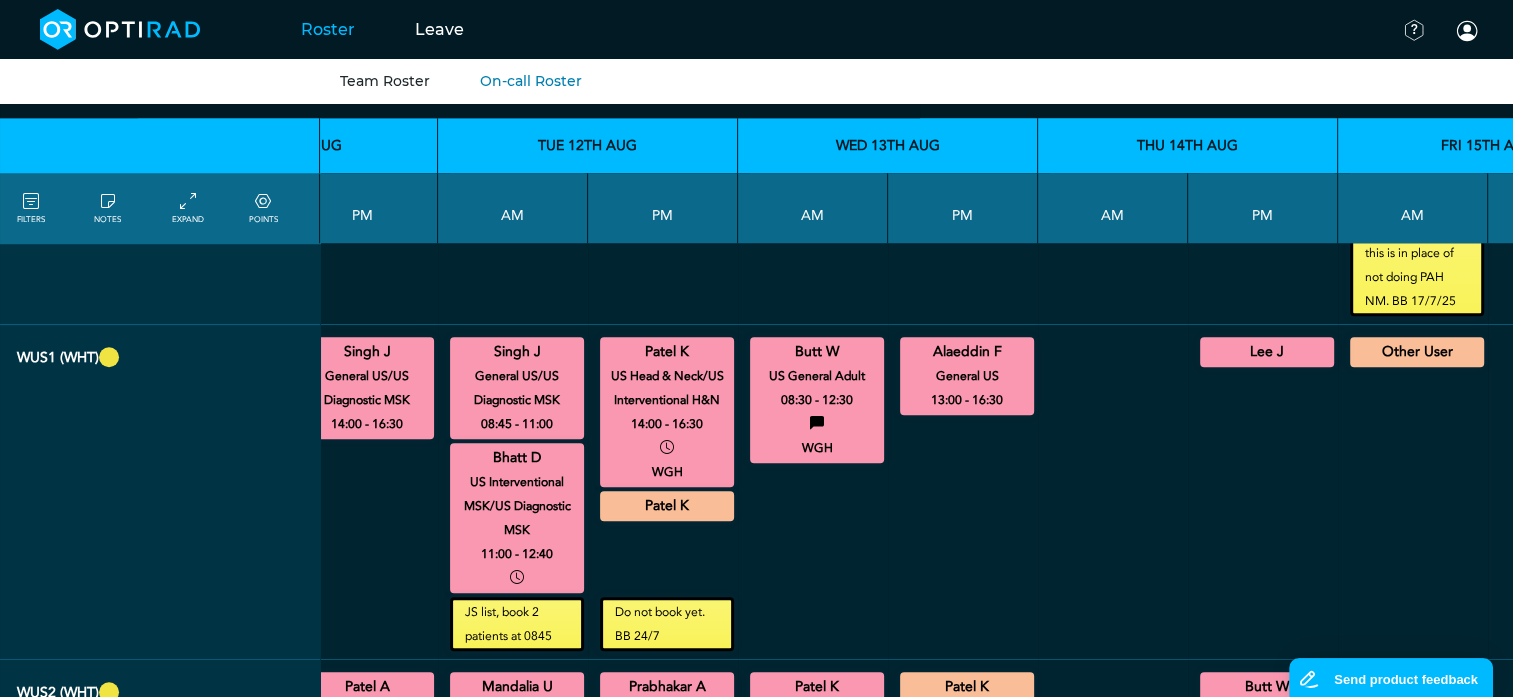 scroll, scrollTop: 1600, scrollLeft: 231, axis: both 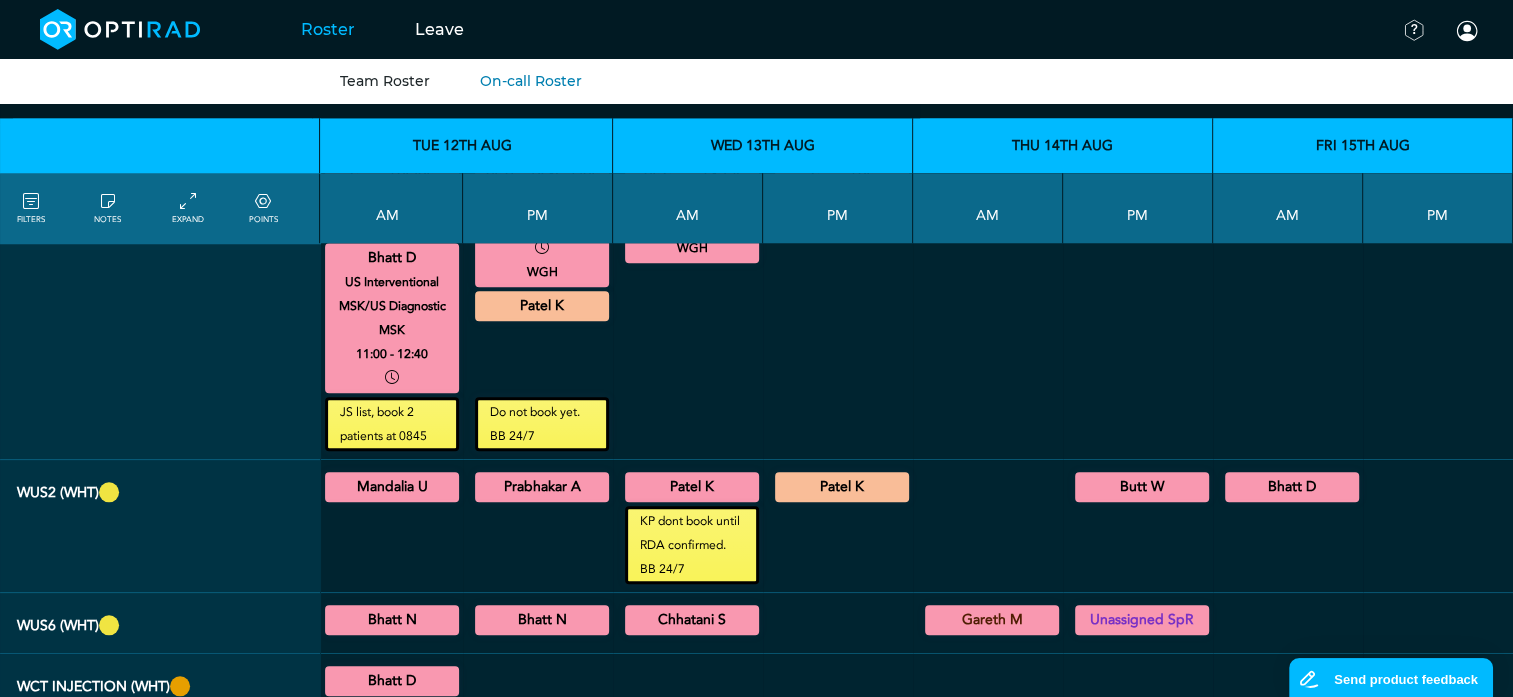click on "Mandalia U" at bounding box center [392, 487] 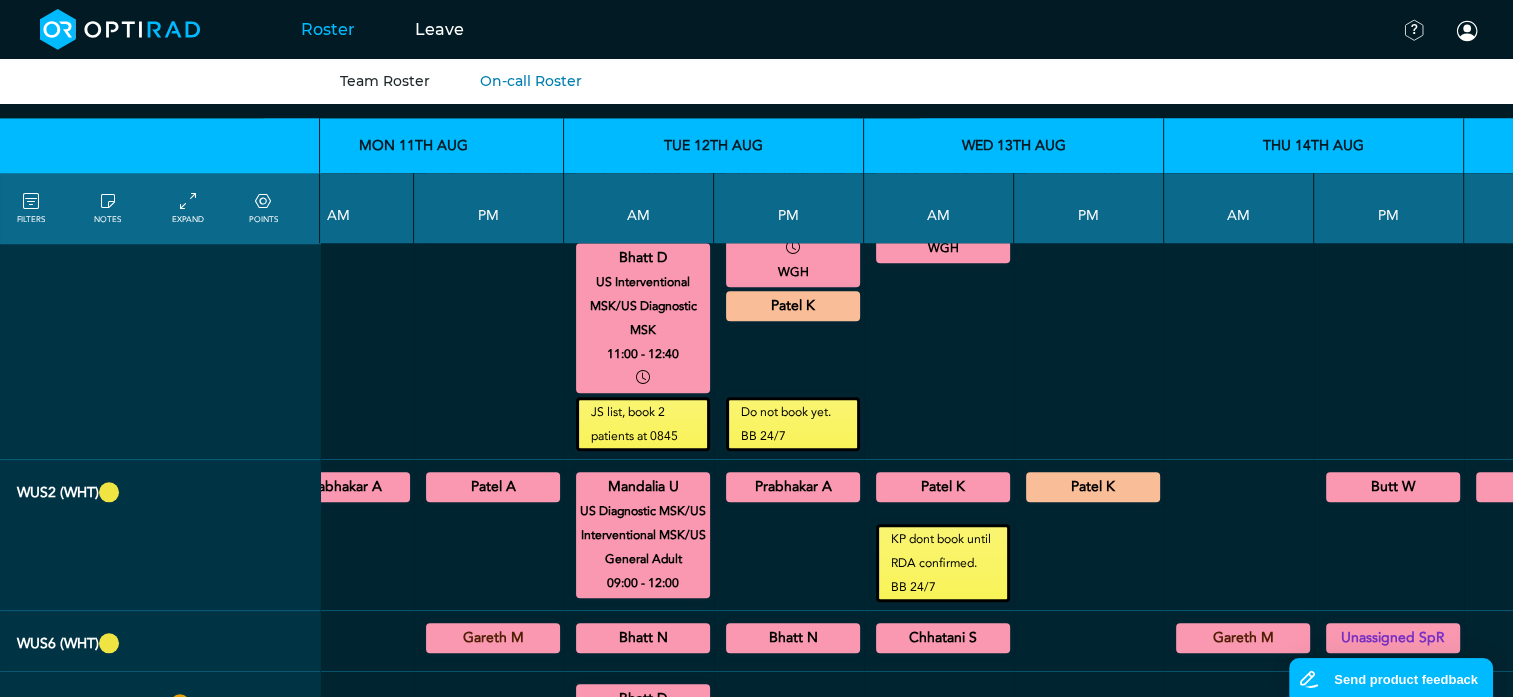 scroll, scrollTop: 1800, scrollLeft: 104, axis: both 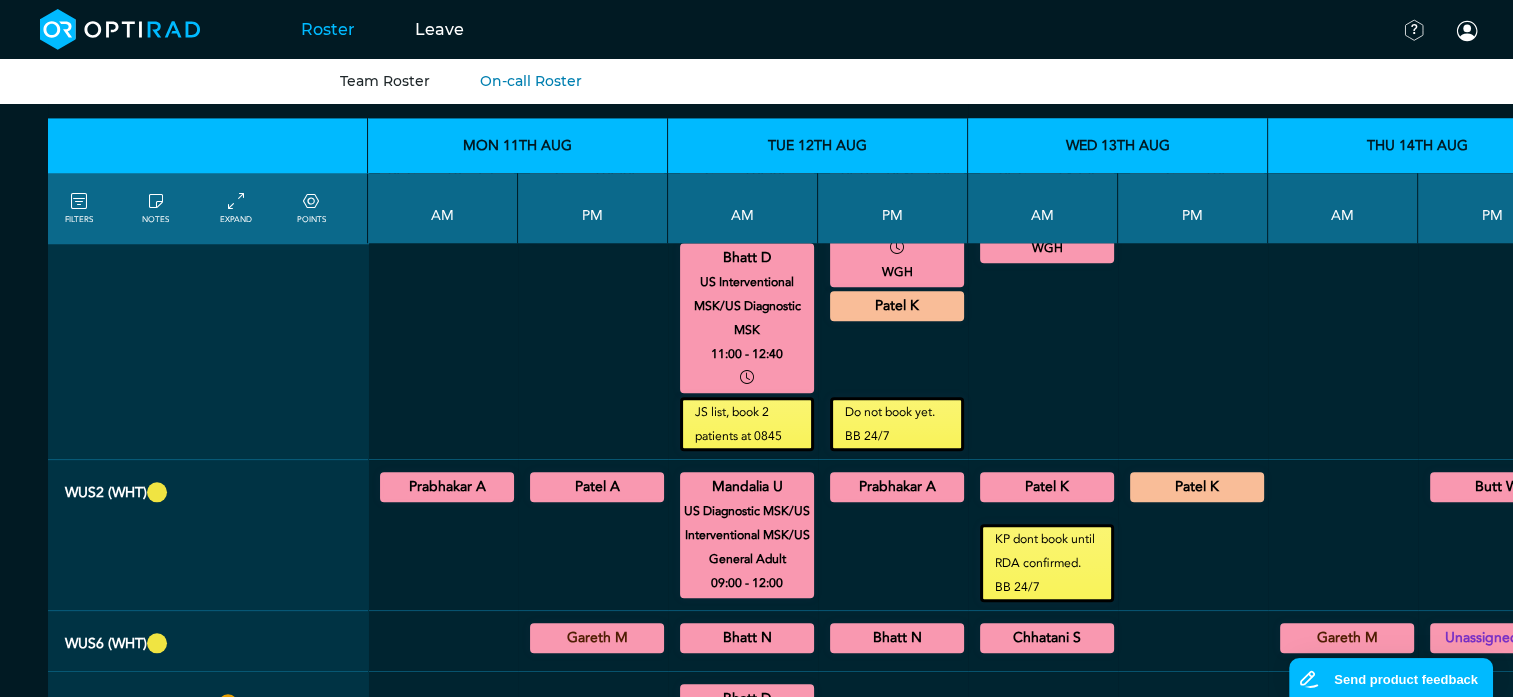 click on "Prabhakar A" at bounding box center [447, 487] 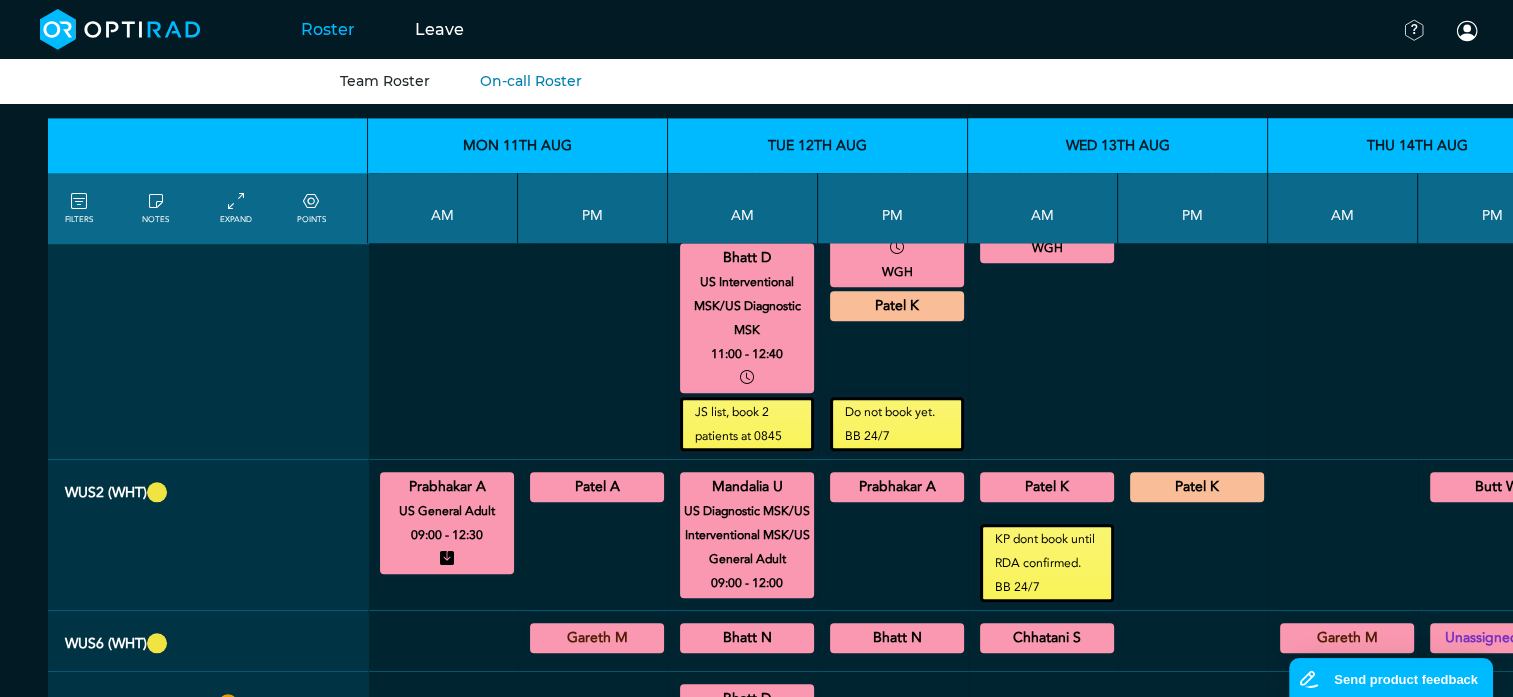 click on "Patel A" at bounding box center [597, 487] 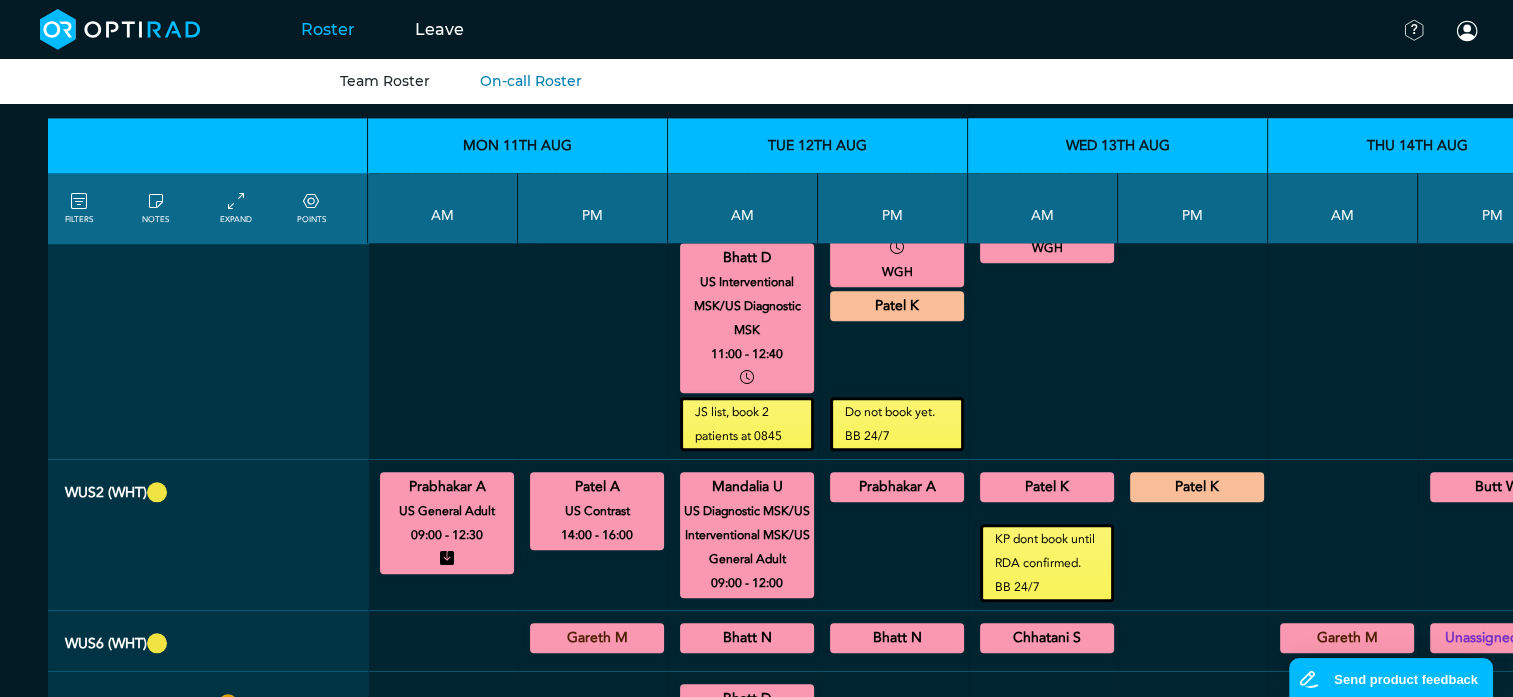 click on "Patel A" at bounding box center (597, 487) 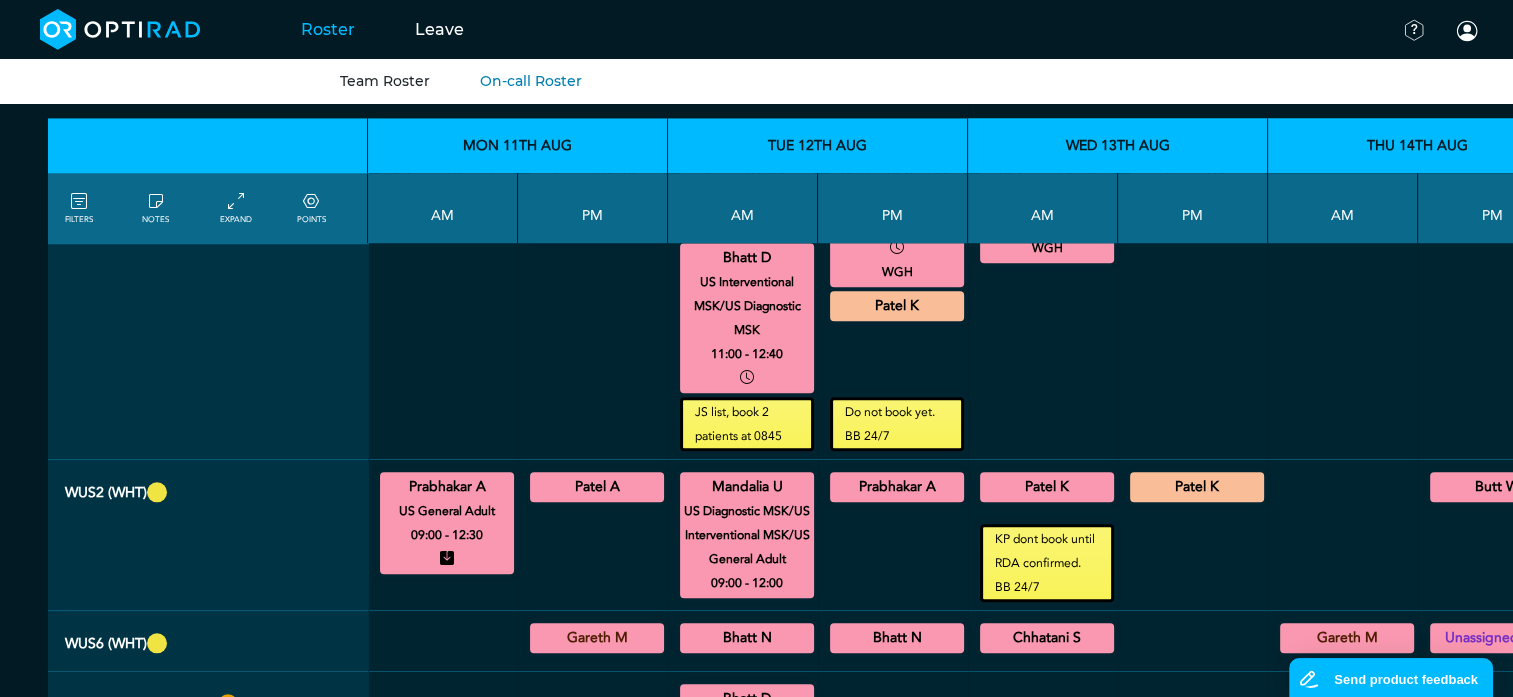 click on "Patel A" at bounding box center (597, 487) 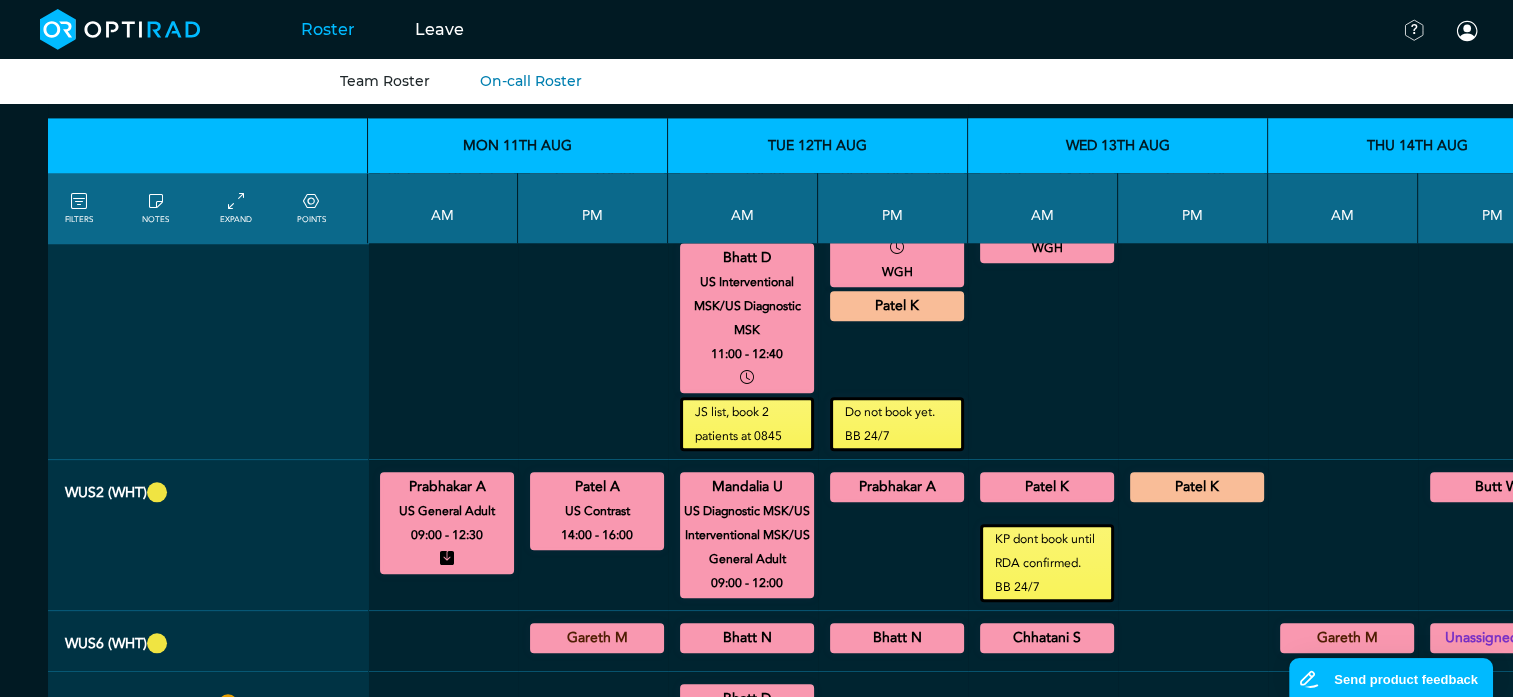 click on "Prabhakar A" at bounding box center [897, 487] 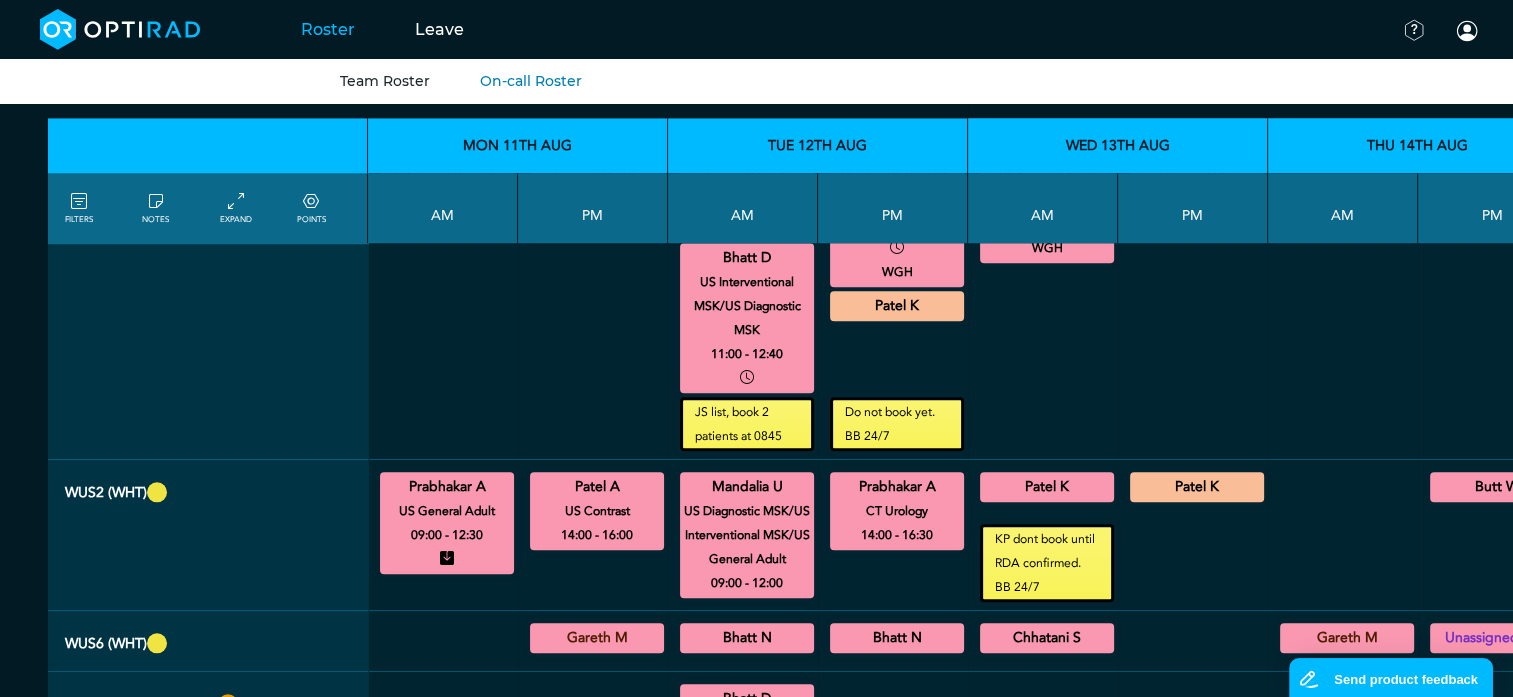 click on "Patel K" at bounding box center [1047, 487] 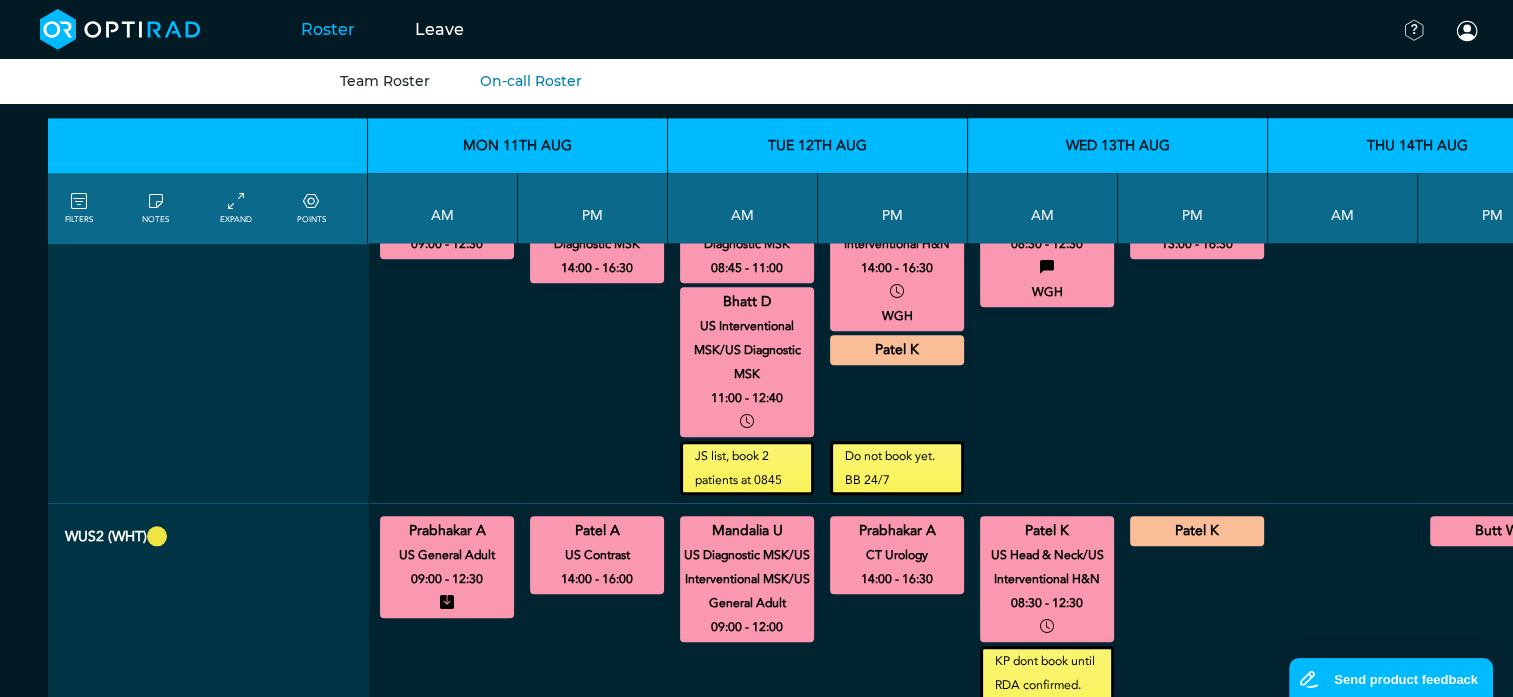 scroll, scrollTop: 1800, scrollLeft: 0, axis: vertical 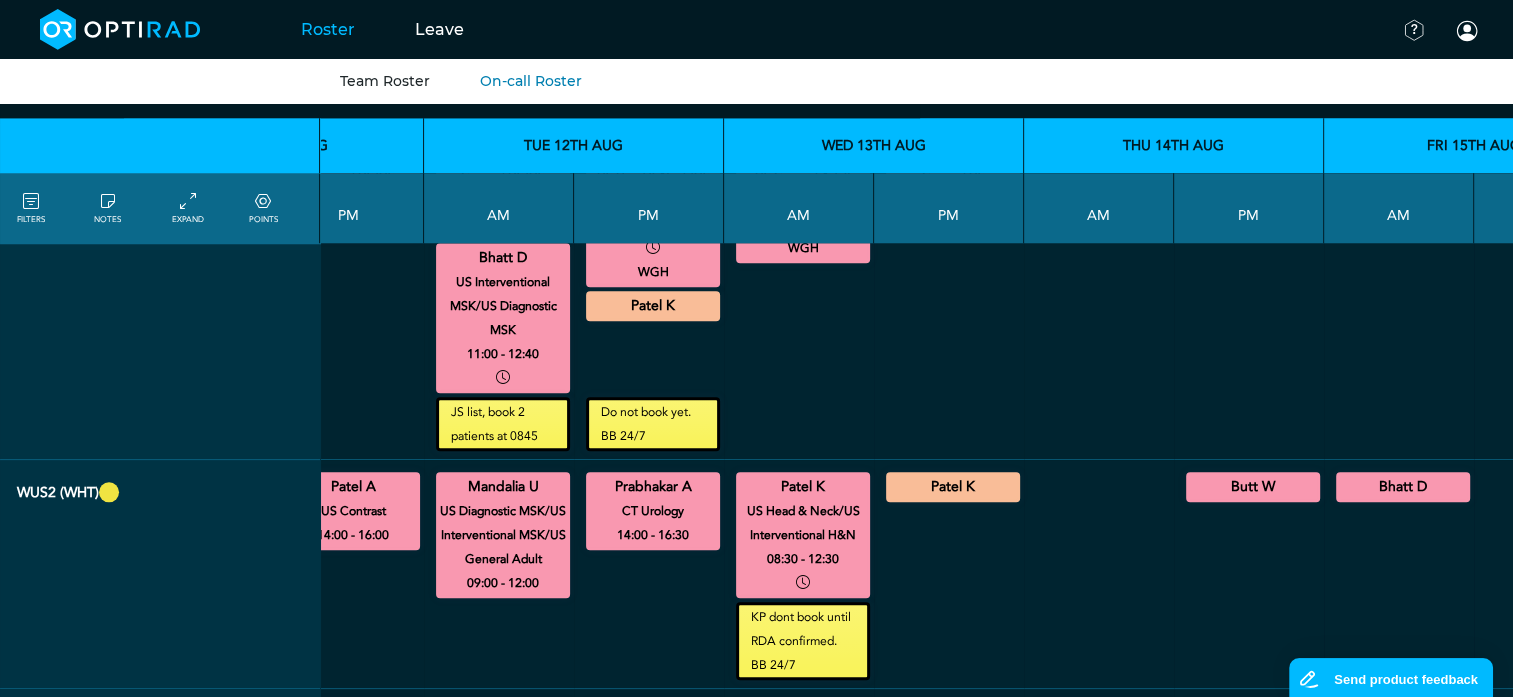 click on "Butt W" at bounding box center (1253, 487) 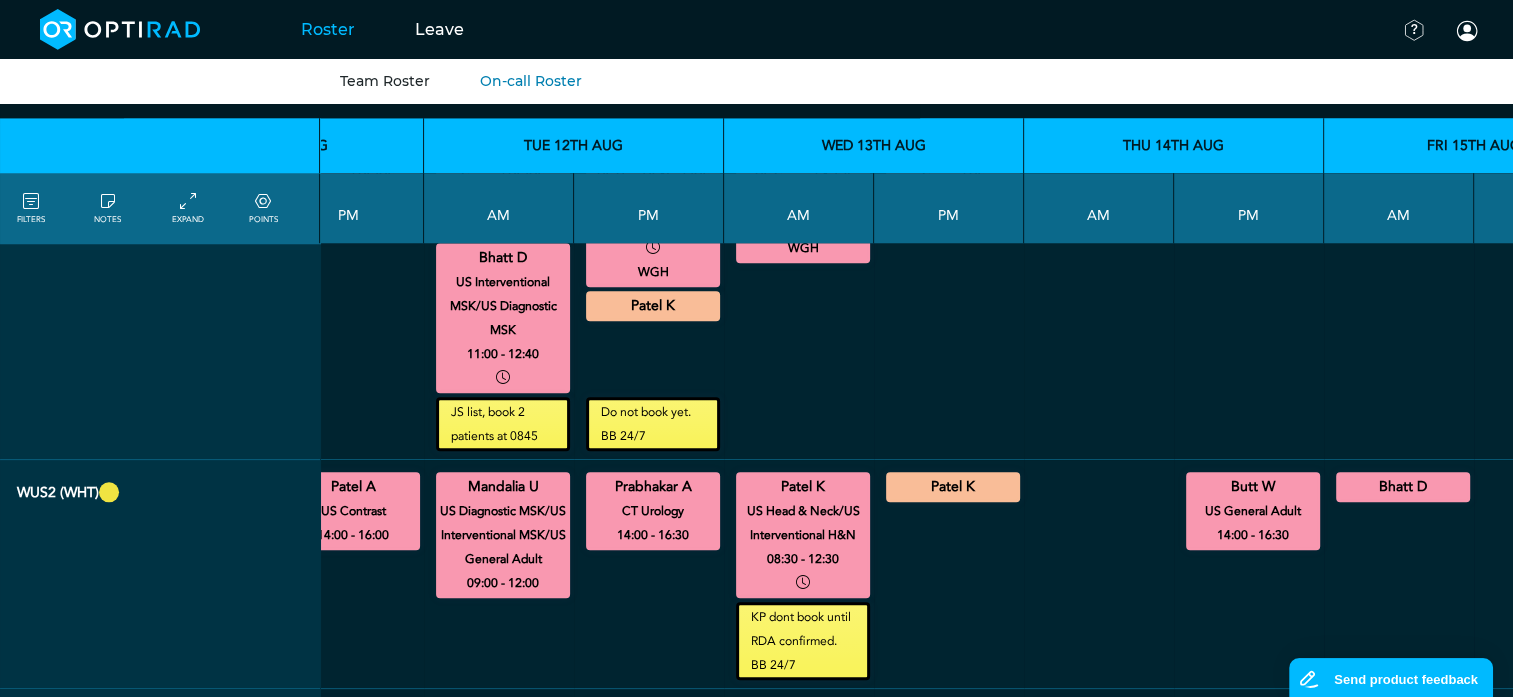 click on "Bhatt D" at bounding box center [1403, 487] 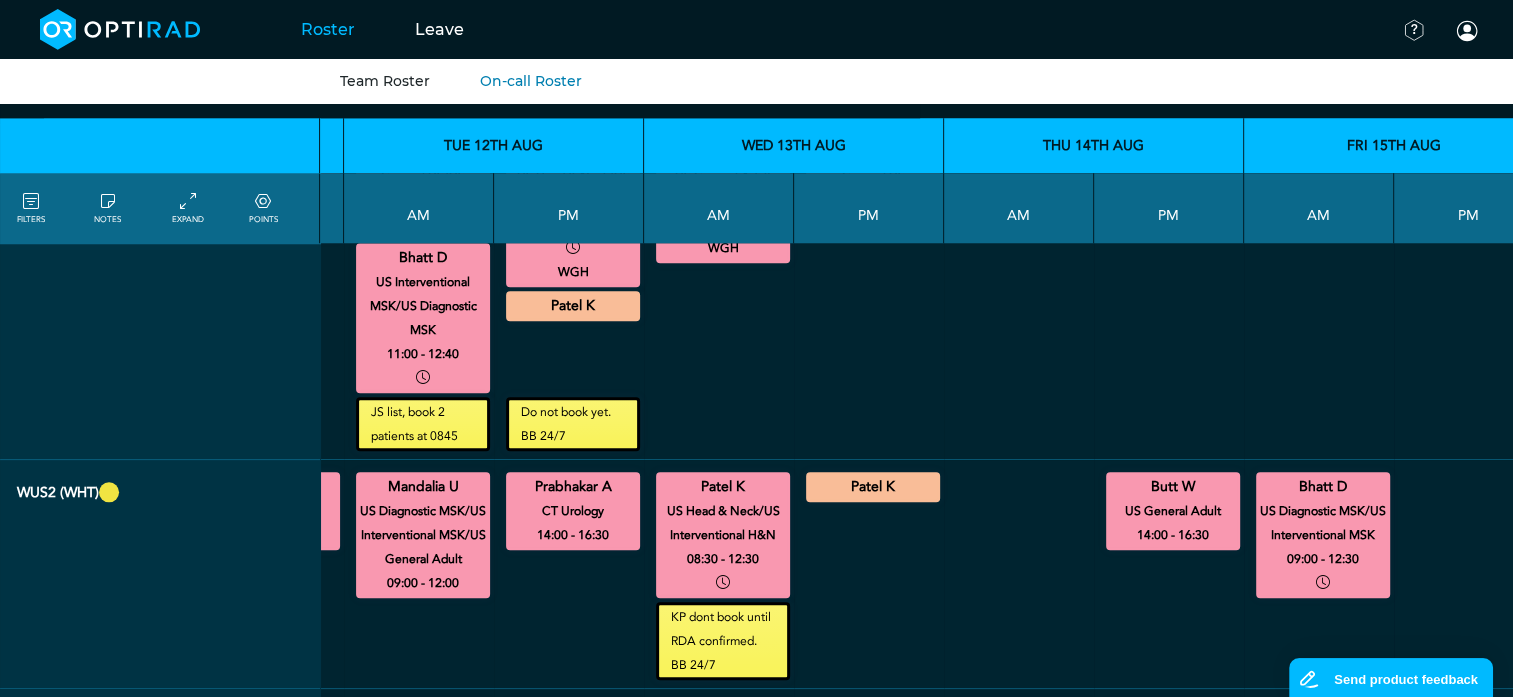 scroll, scrollTop: 1800, scrollLeft: 356, axis: both 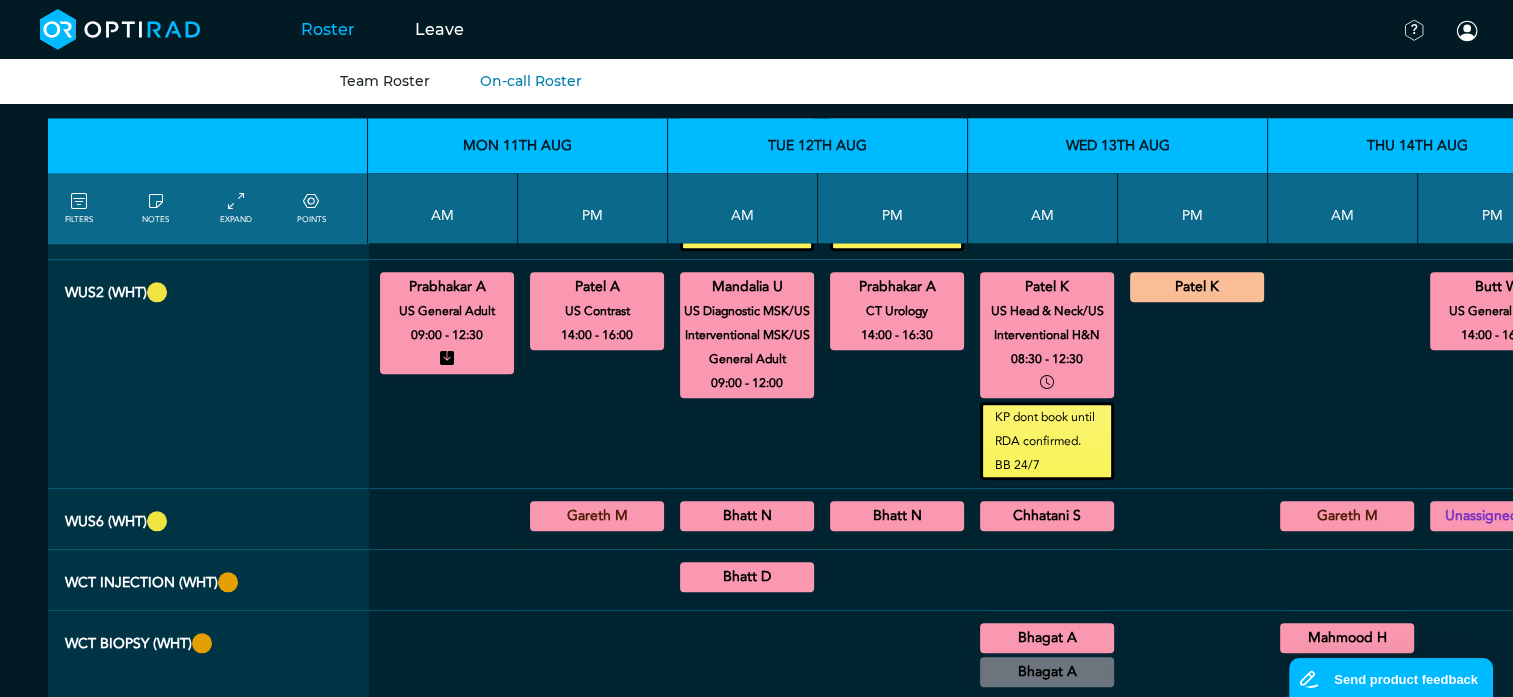 click on "Bhatt N" at bounding box center [747, 516] 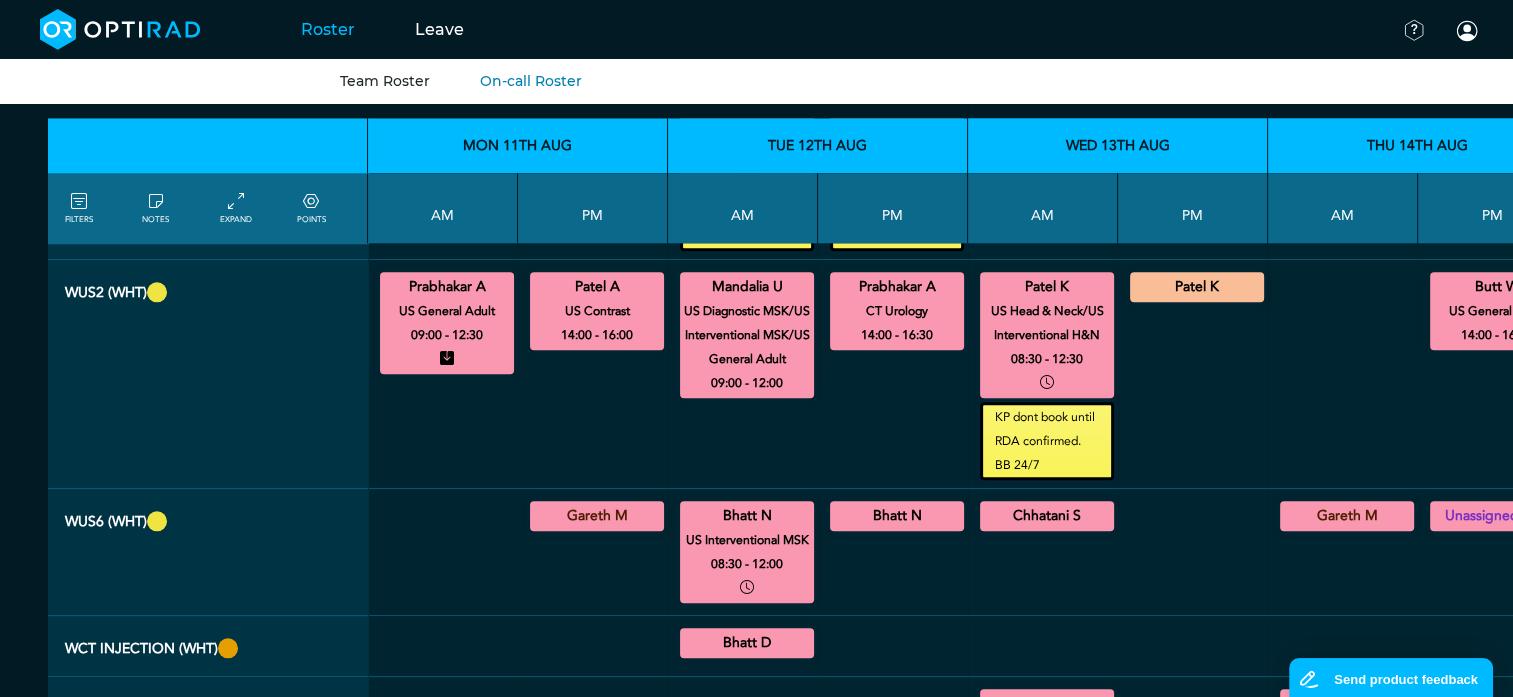 click on "Bhatt N" at bounding box center [897, 516] 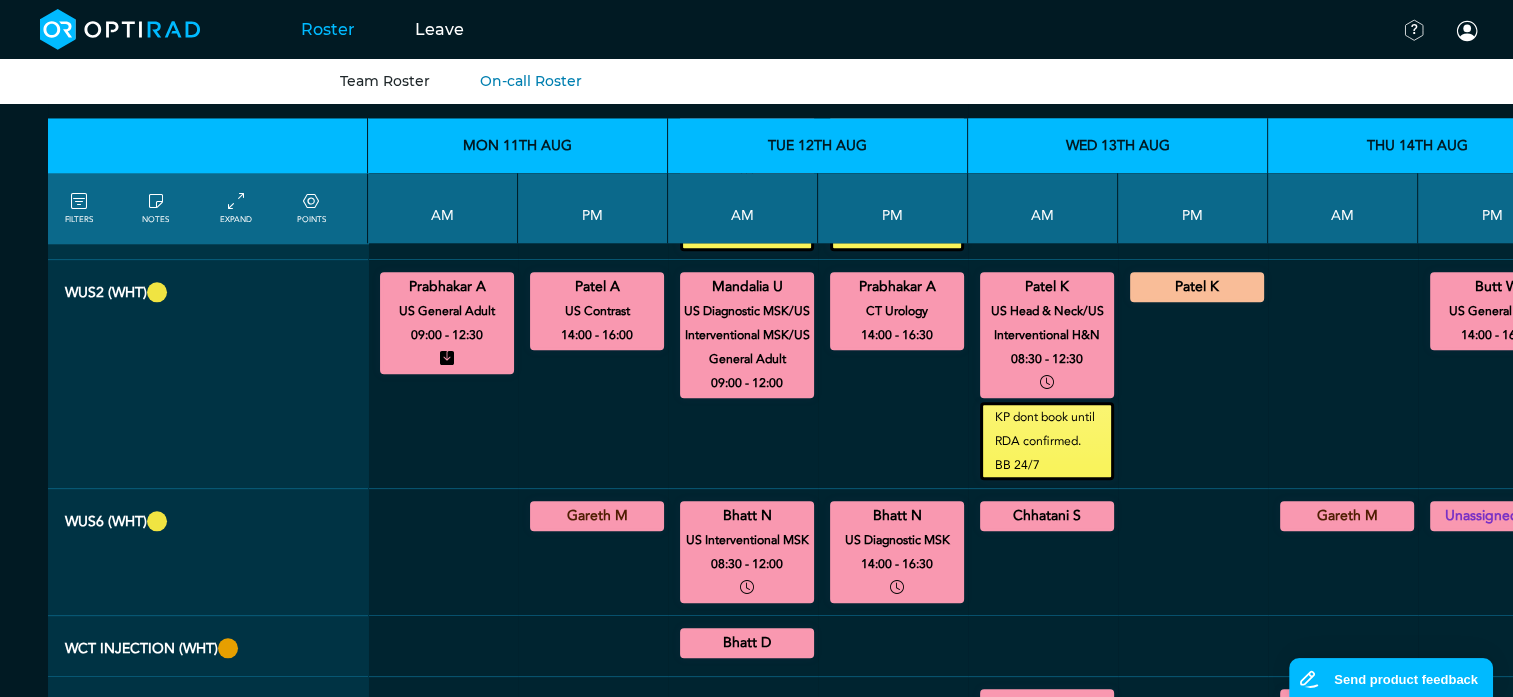 click on "Chhatani S" at bounding box center (1047, 516) 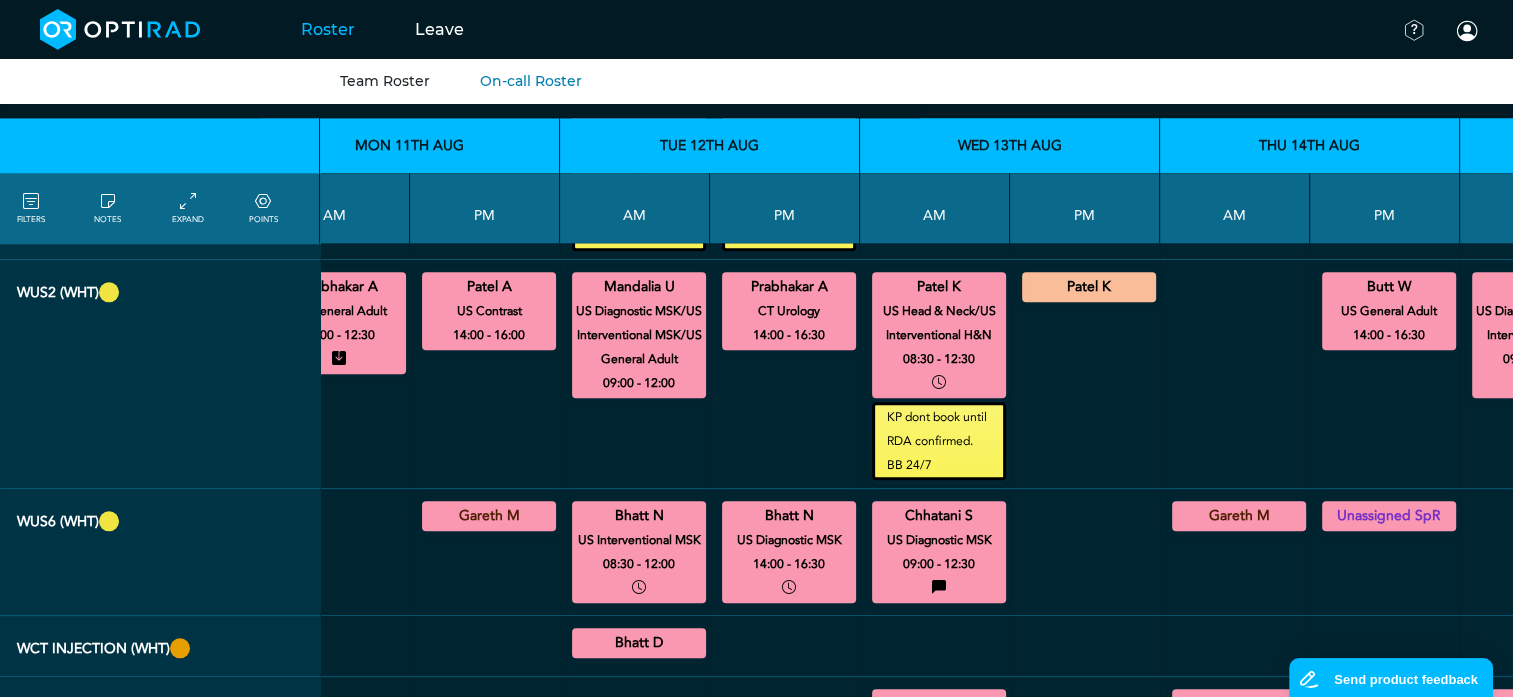 scroll, scrollTop: 2000, scrollLeft: 0, axis: vertical 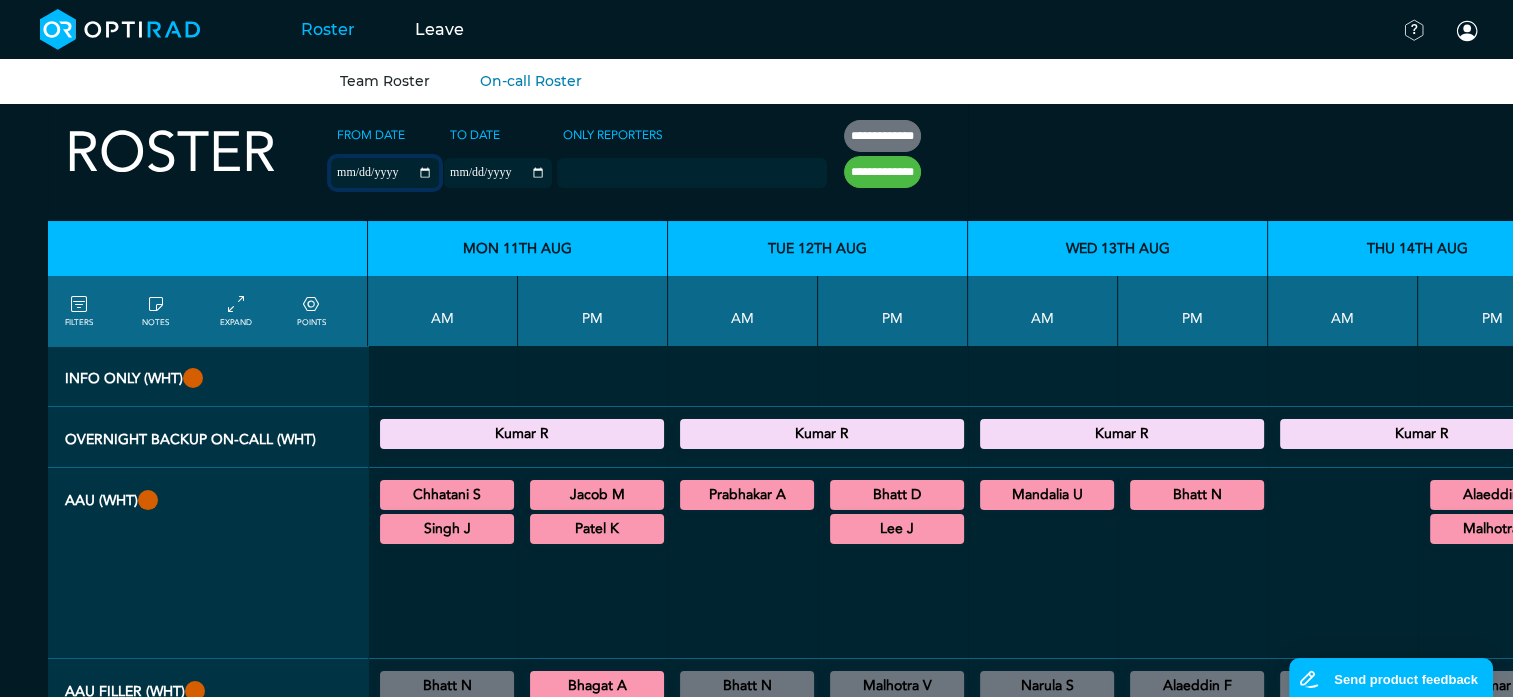 click on "**********" at bounding box center (385, 173) 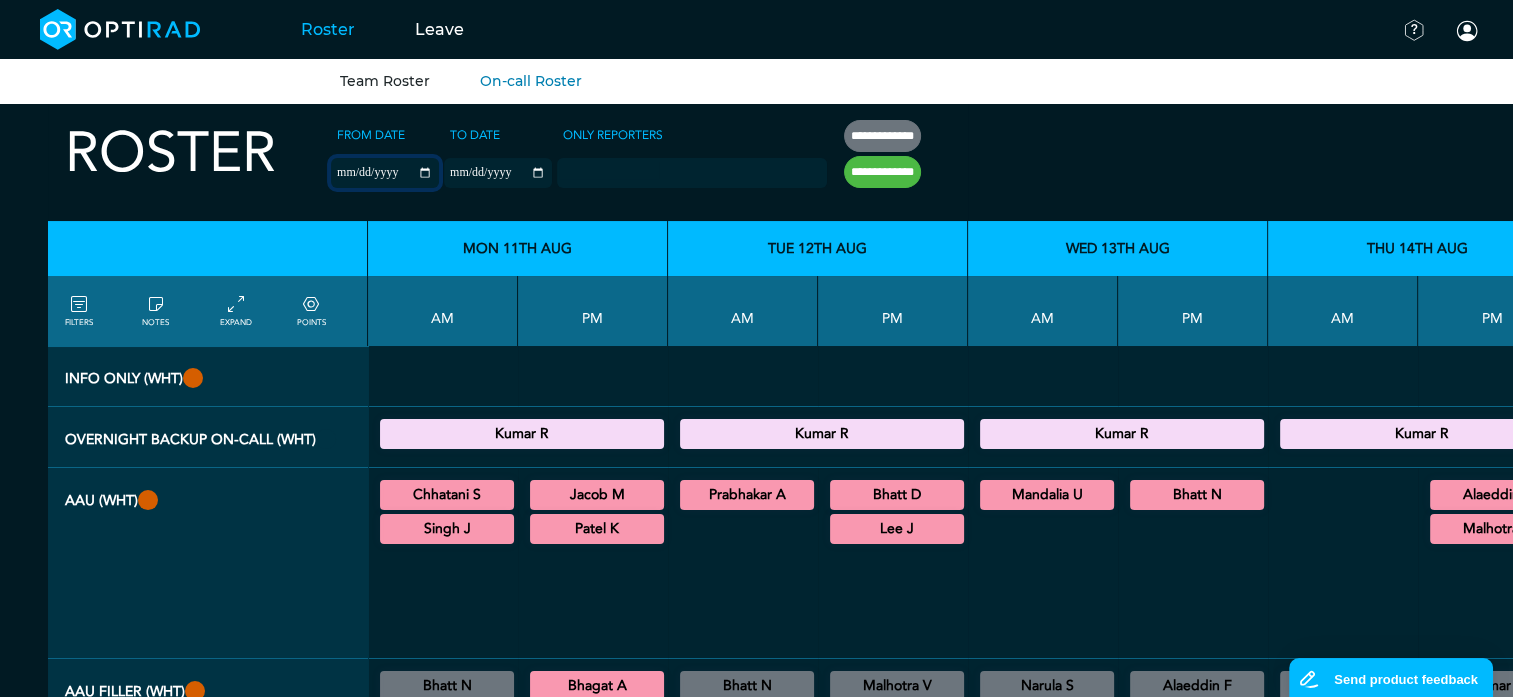 type on "**********" 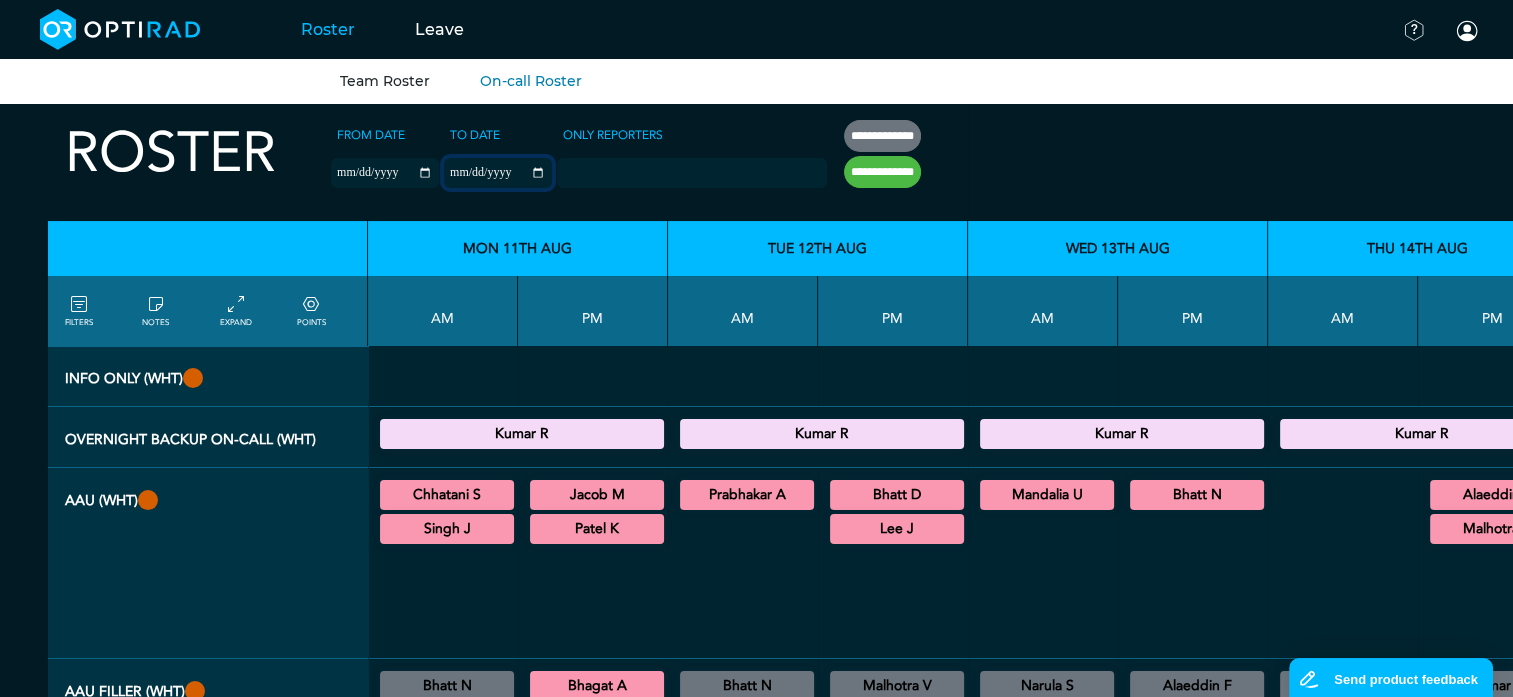 click on "**********" at bounding box center [498, 173] 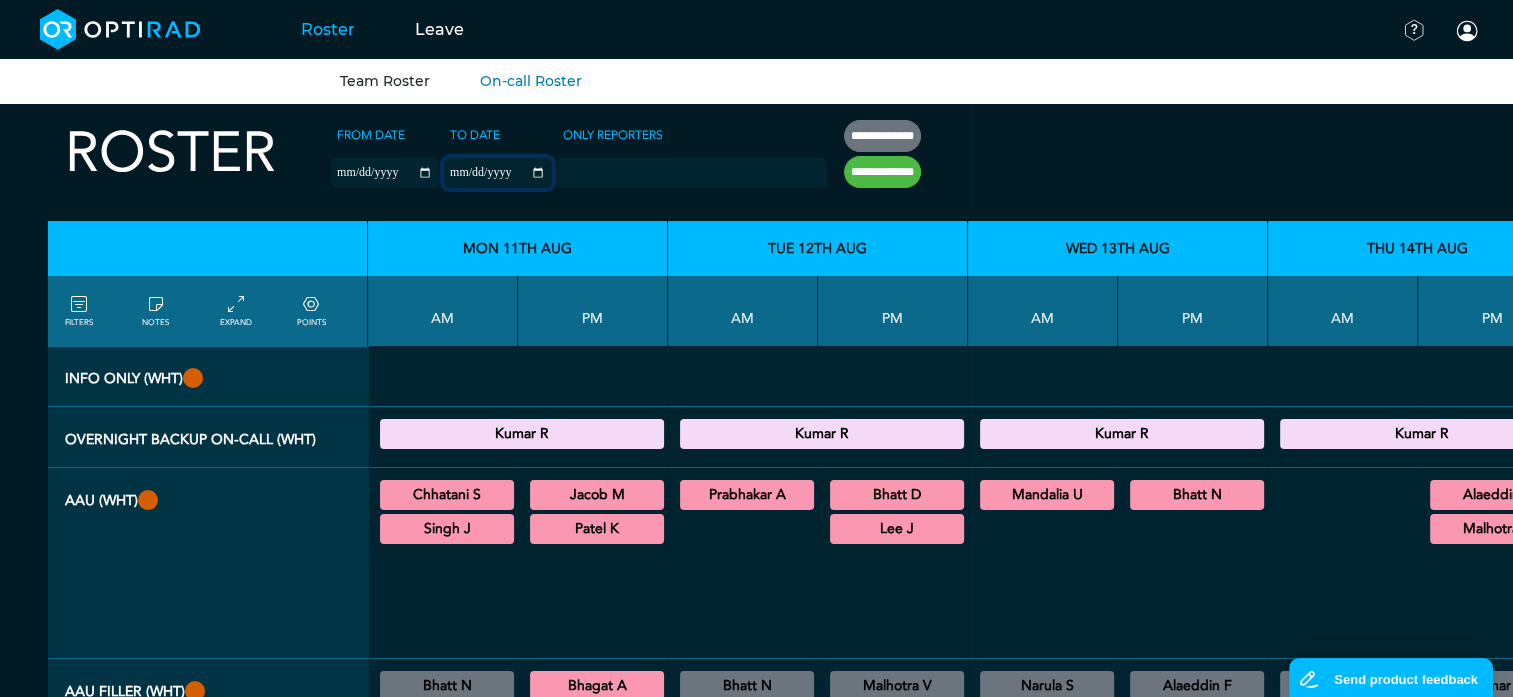 type on "**********" 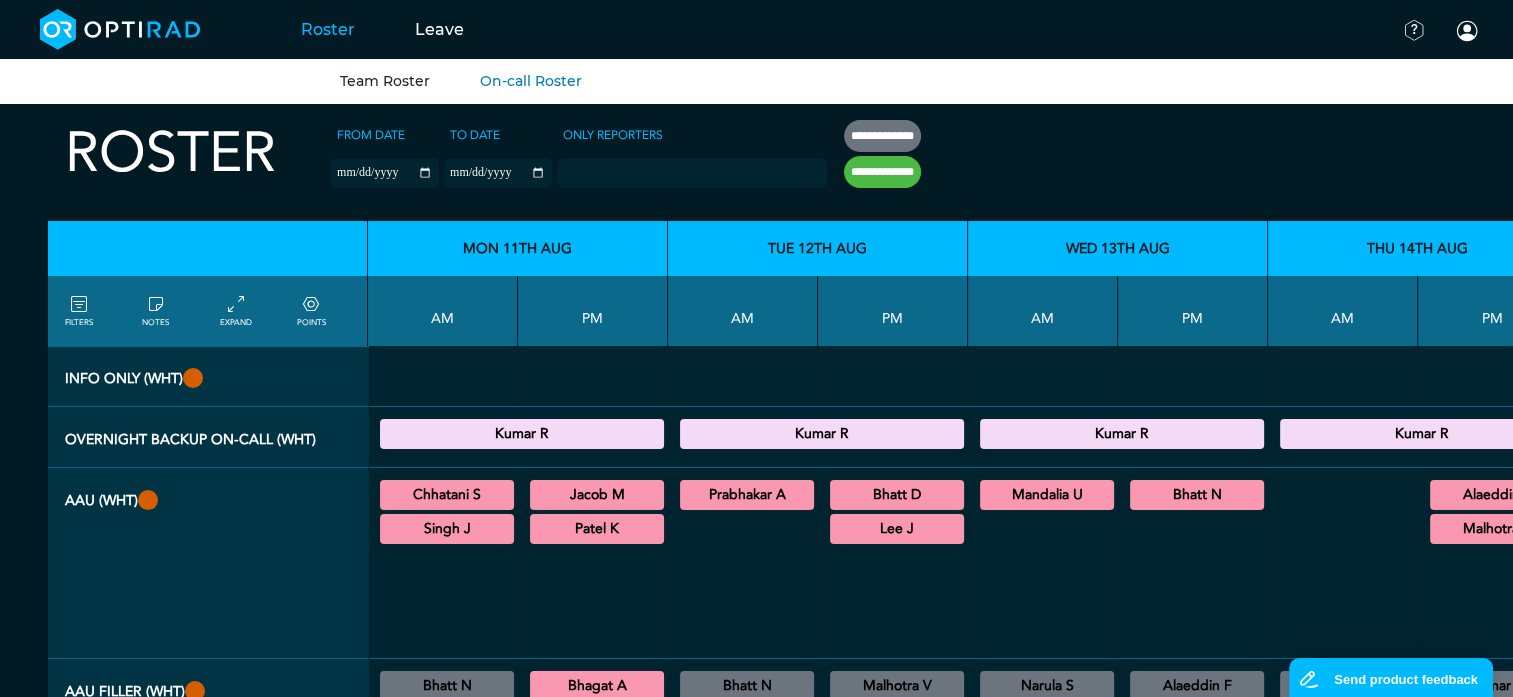 click on "**********" at bounding box center (882, 172) 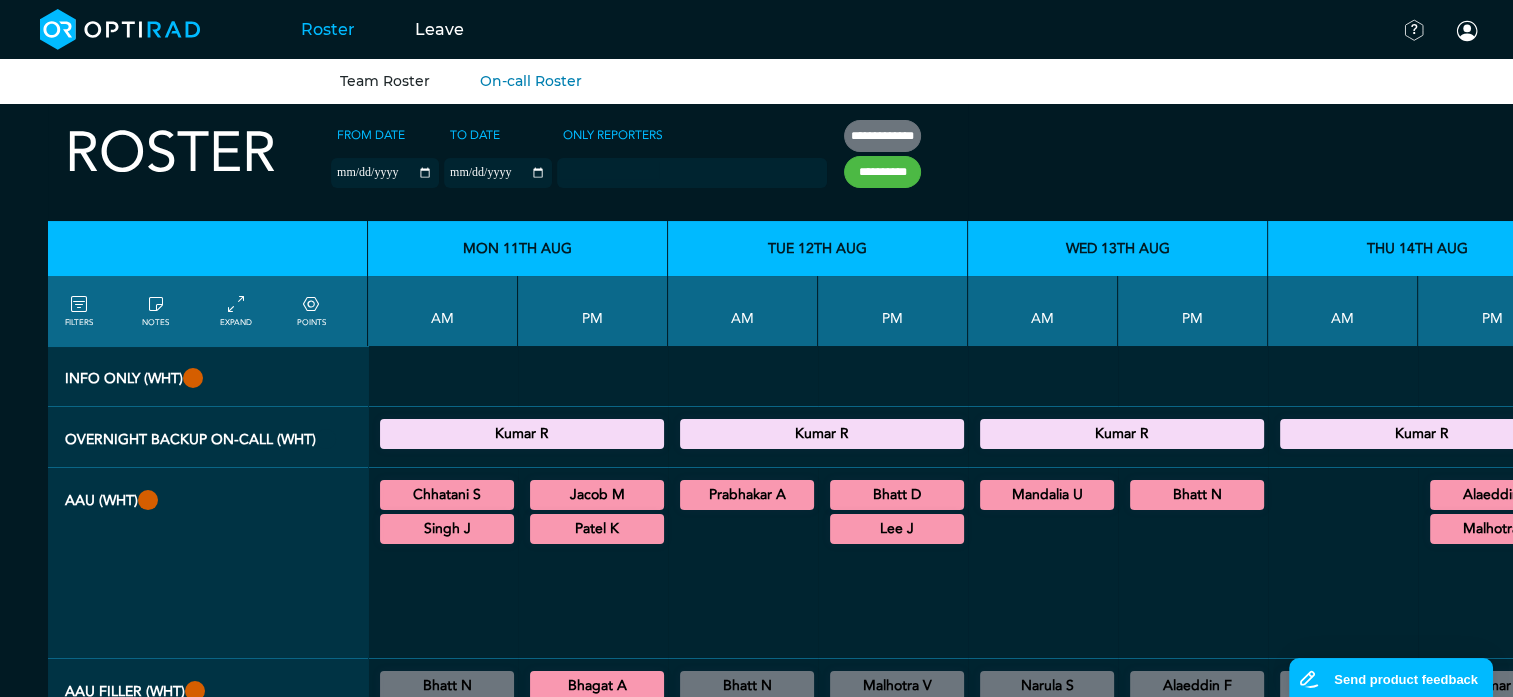 type on "**********" 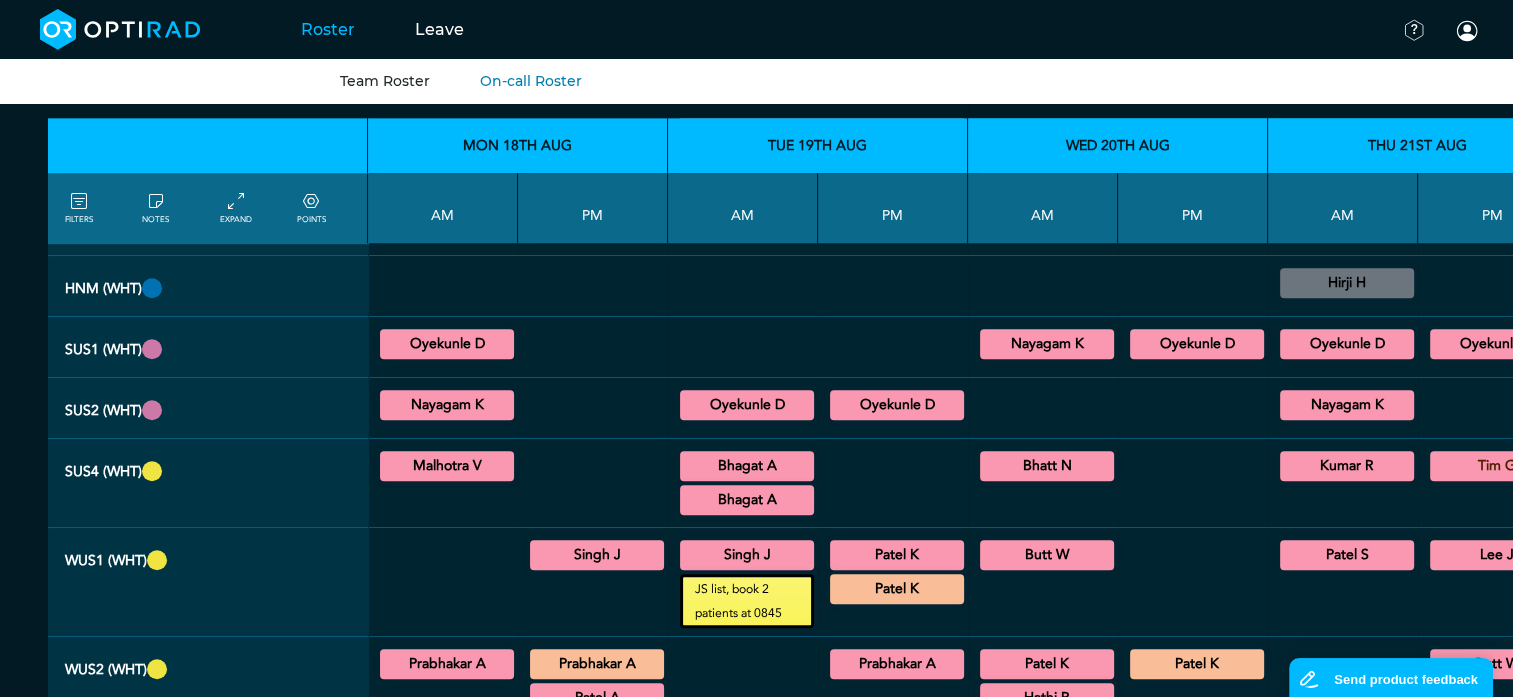 scroll, scrollTop: 1500, scrollLeft: 0, axis: vertical 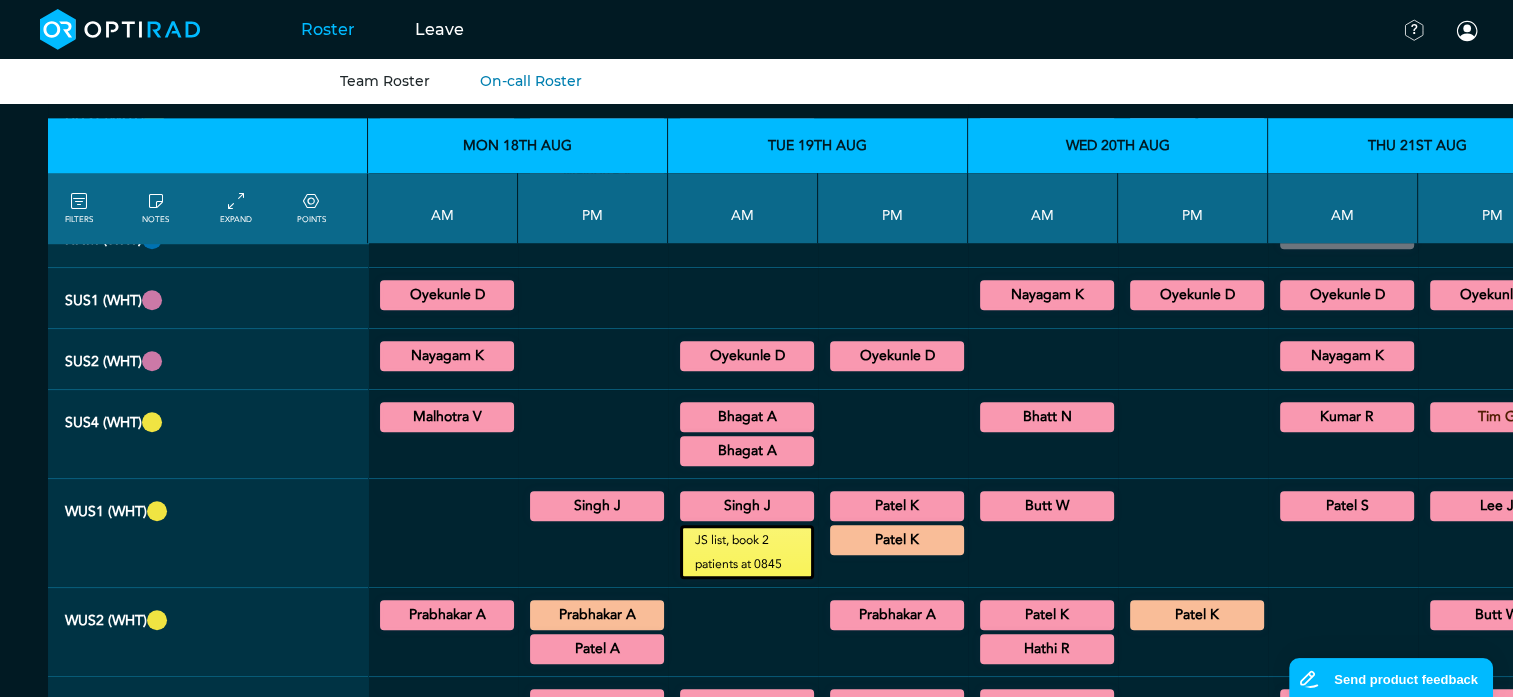 click on "Singh J" at bounding box center [597, 506] 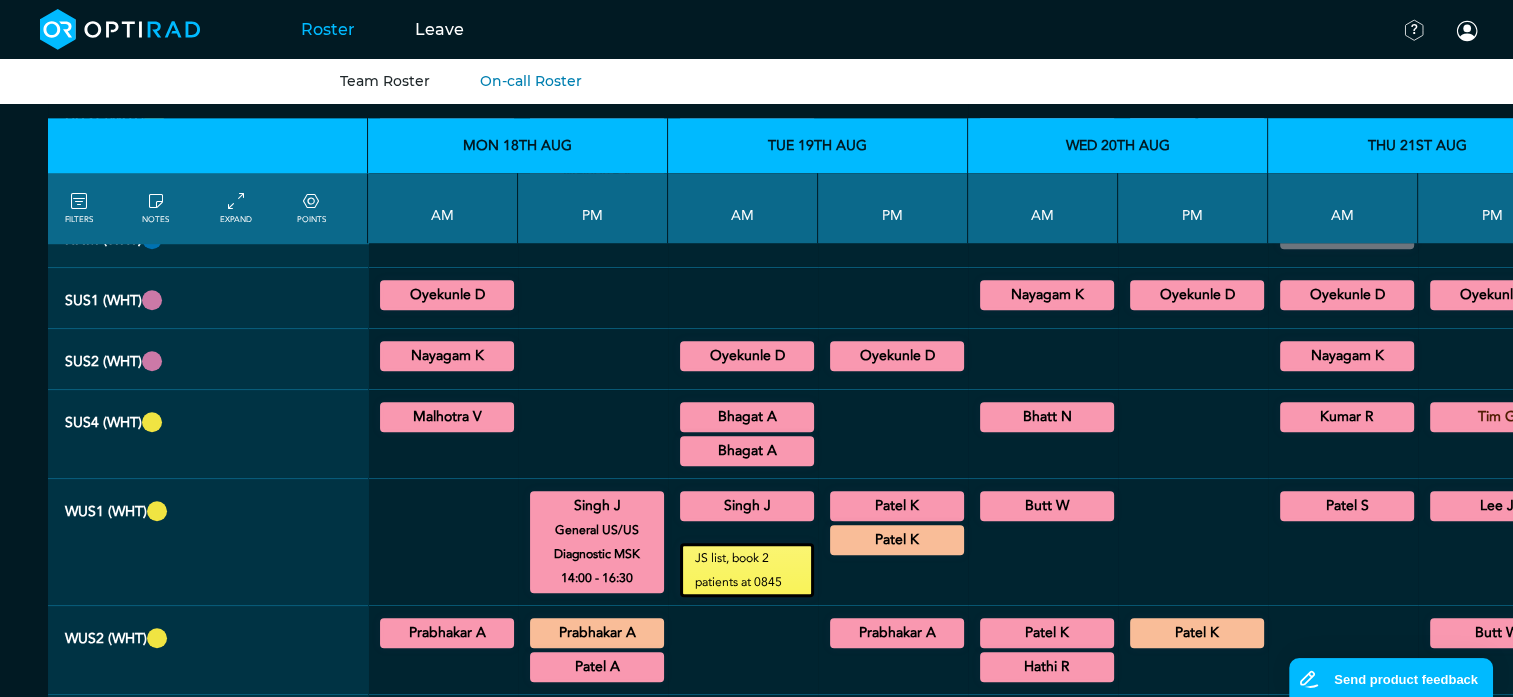 click on "Singh J" at bounding box center [747, 506] 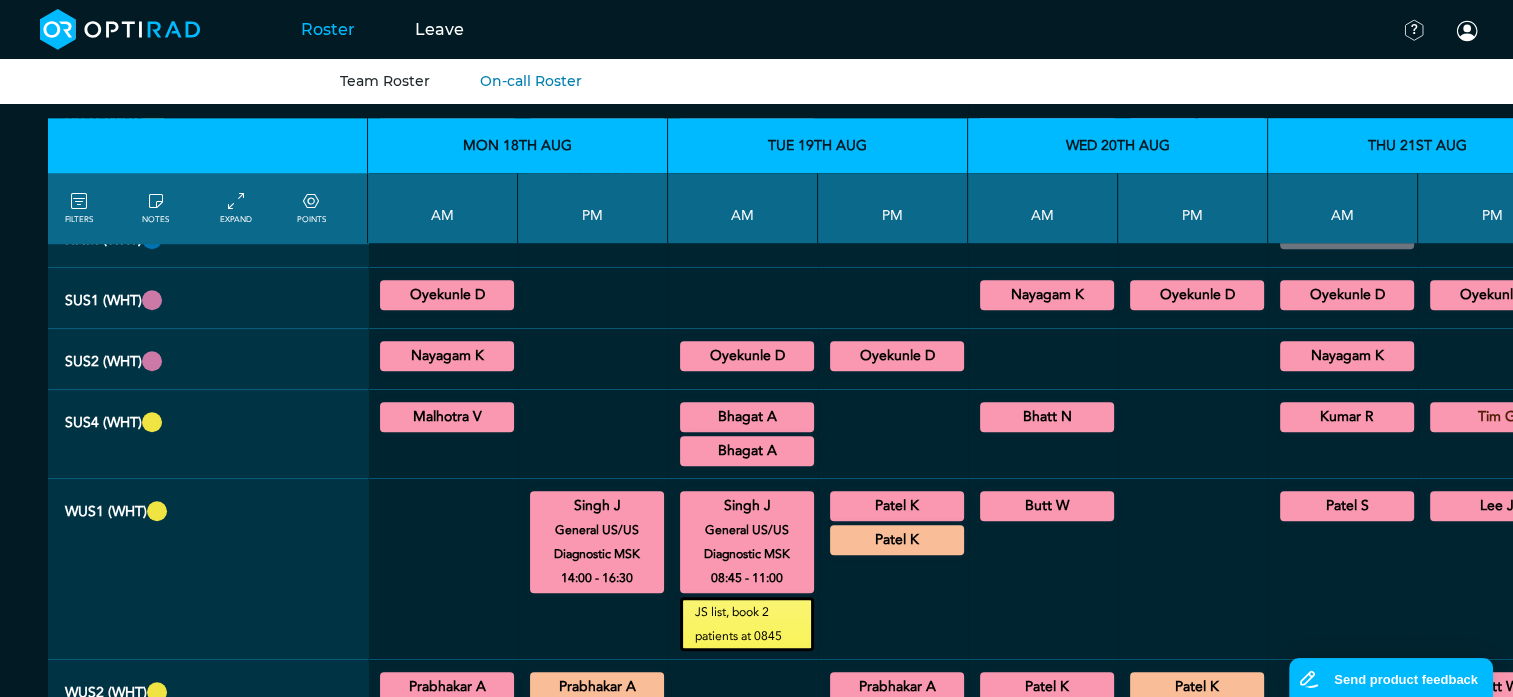 click on "Patel K" at bounding box center [897, 506] 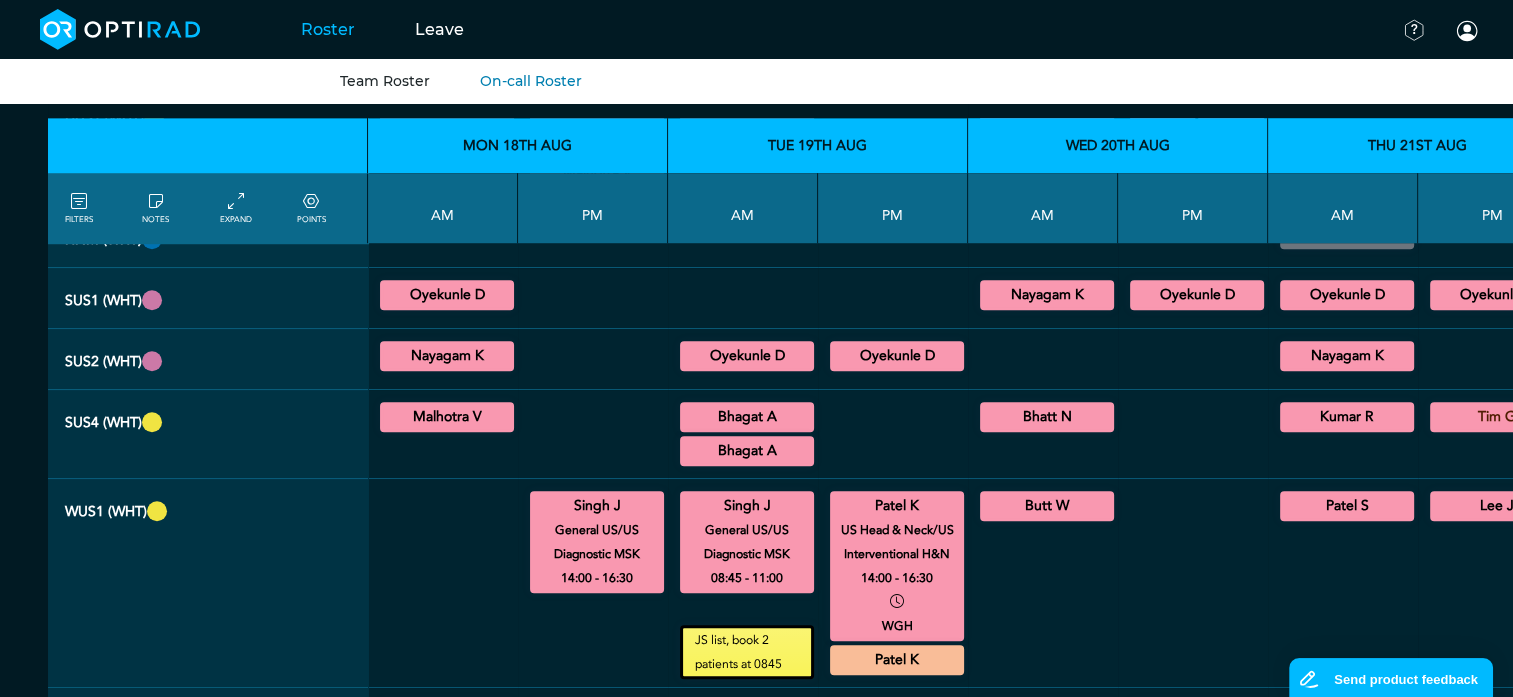 scroll, scrollTop: 1600, scrollLeft: 0, axis: vertical 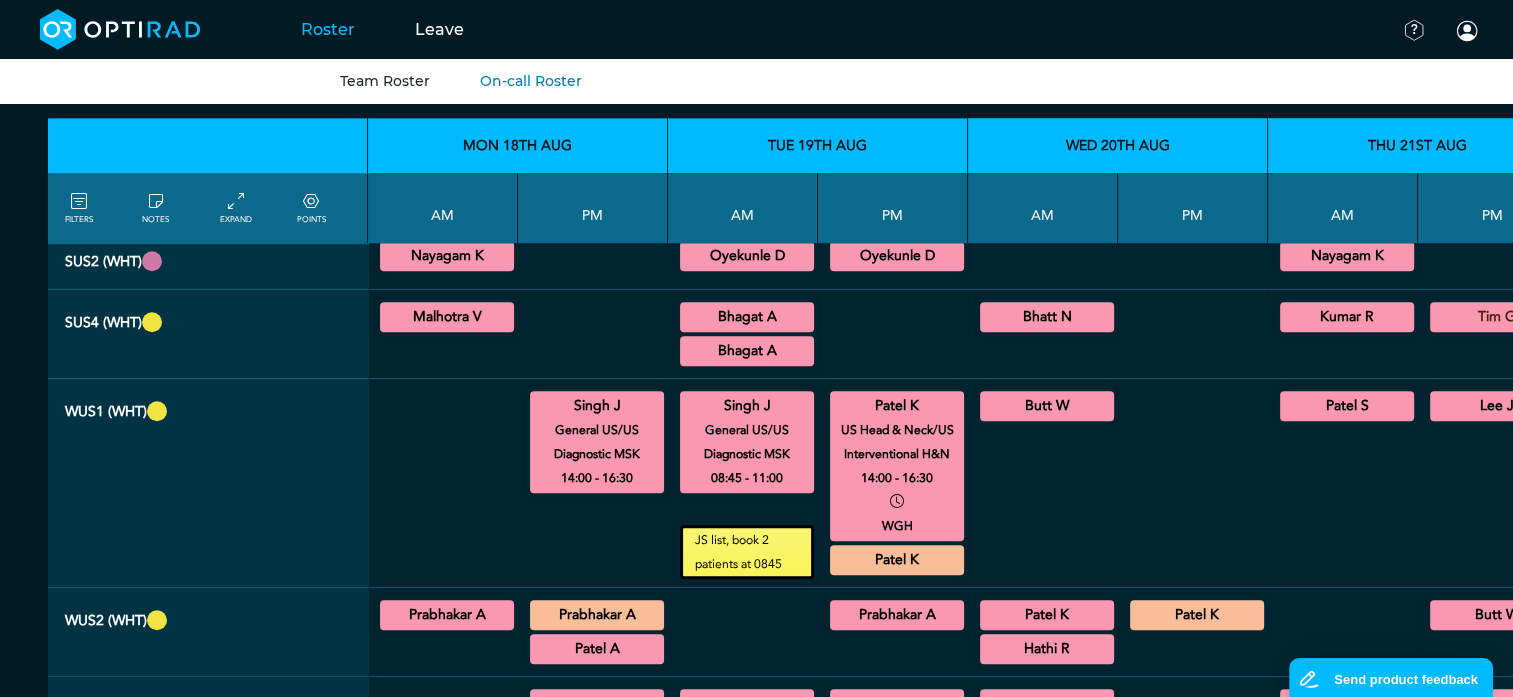 click on "Patel K" at bounding box center (897, 560) 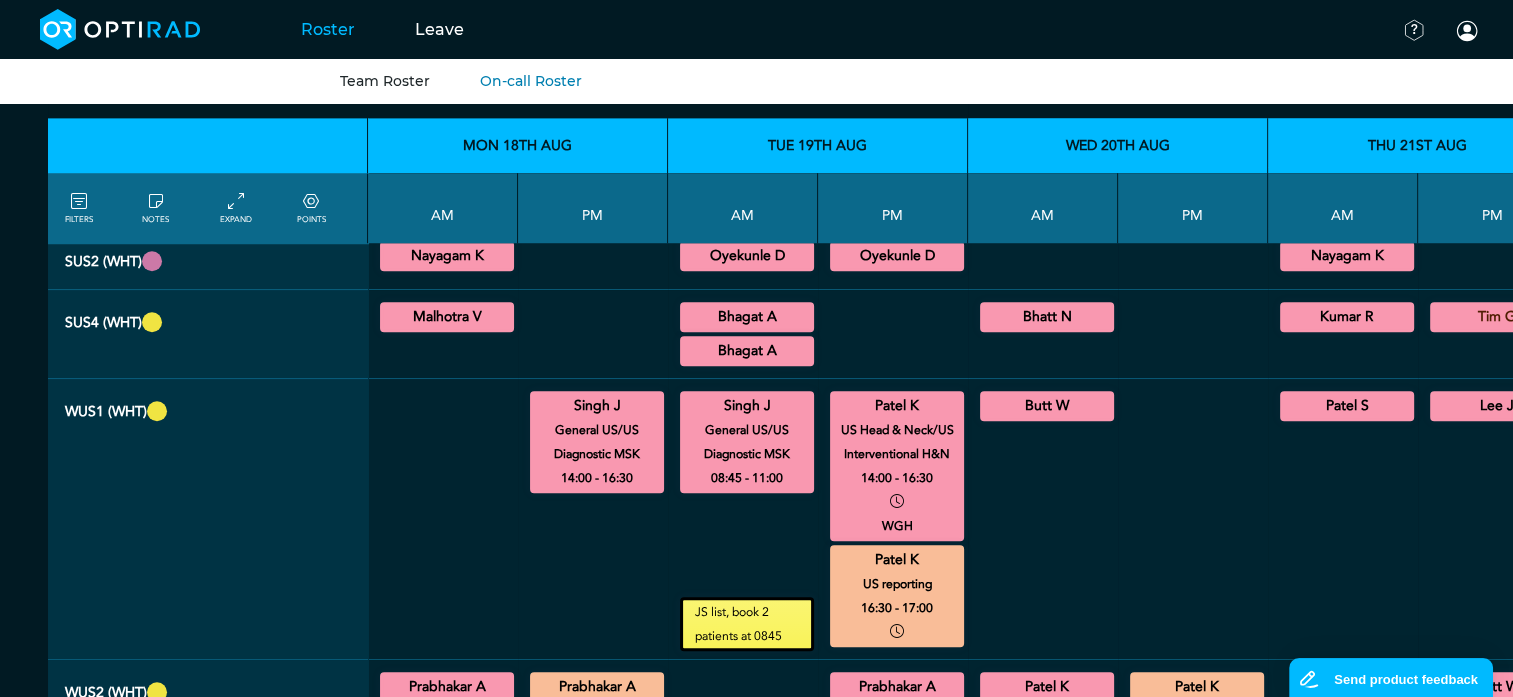 click on "Butt W" at bounding box center [1047, 406] 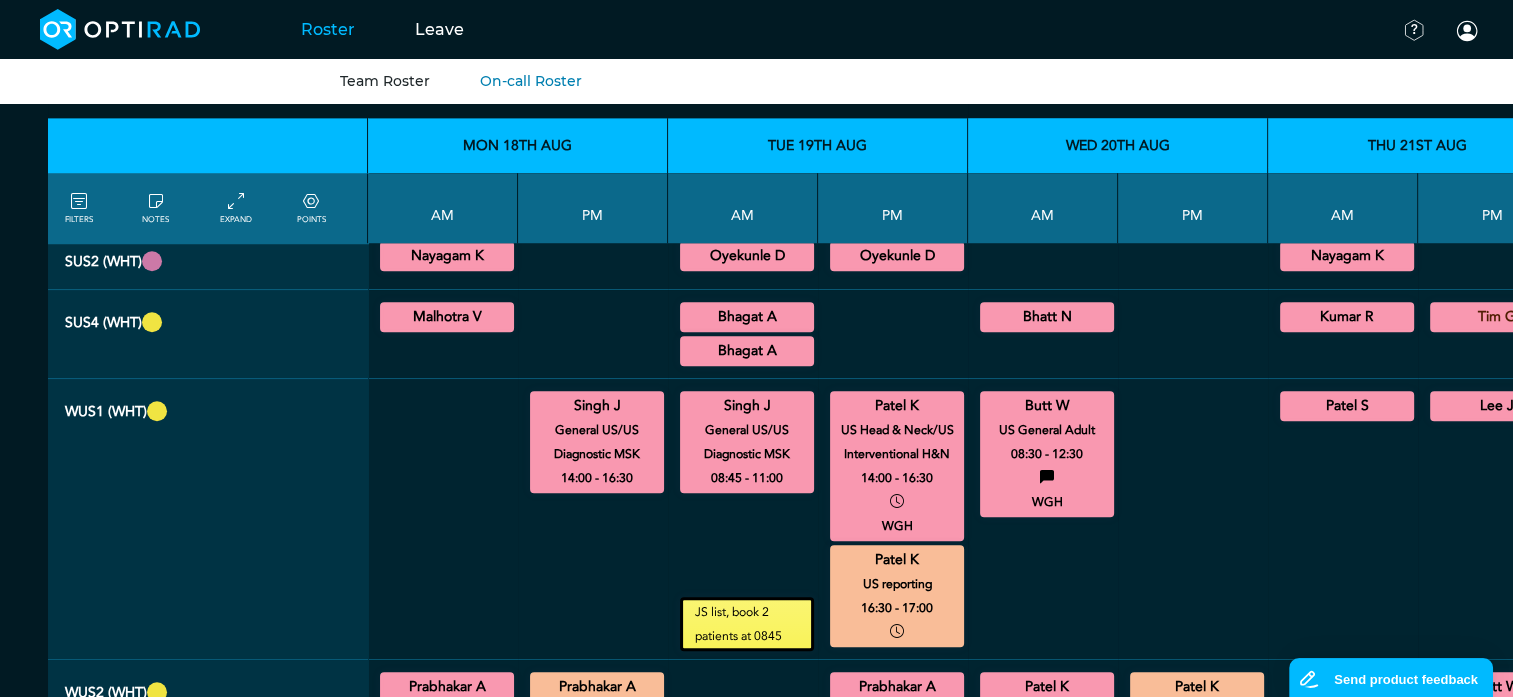 click on "Patel S" at bounding box center [1347, 406] 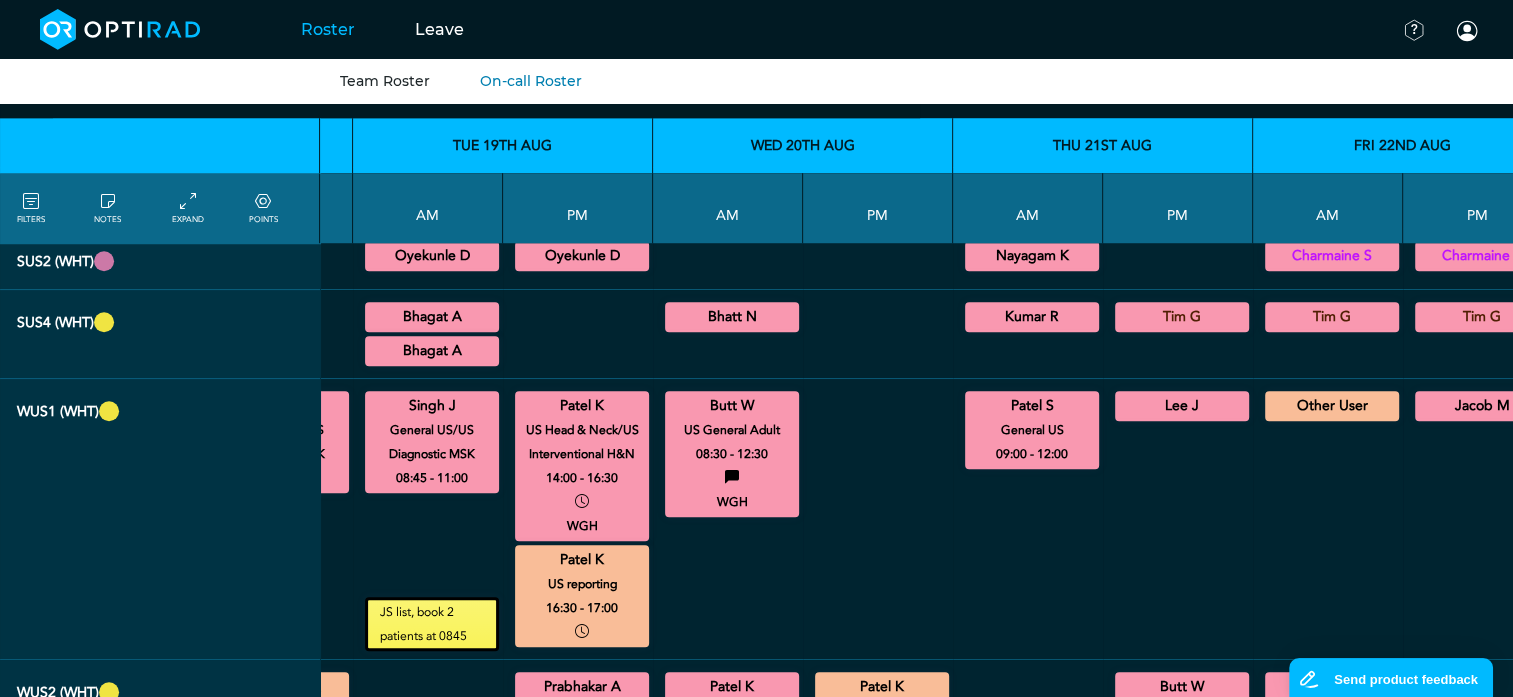 scroll, scrollTop: 1600, scrollLeft: 316, axis: both 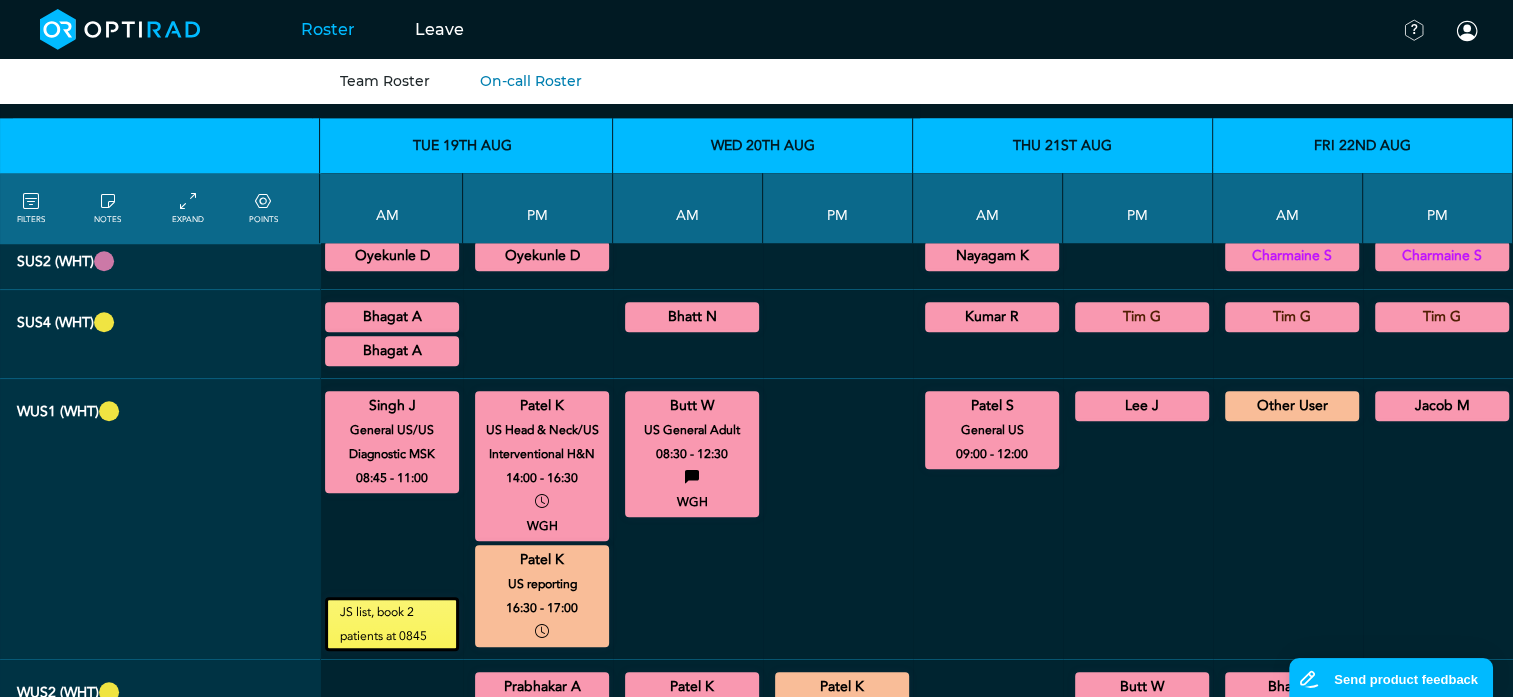 click on "Jacob M" at bounding box center (1442, 406) 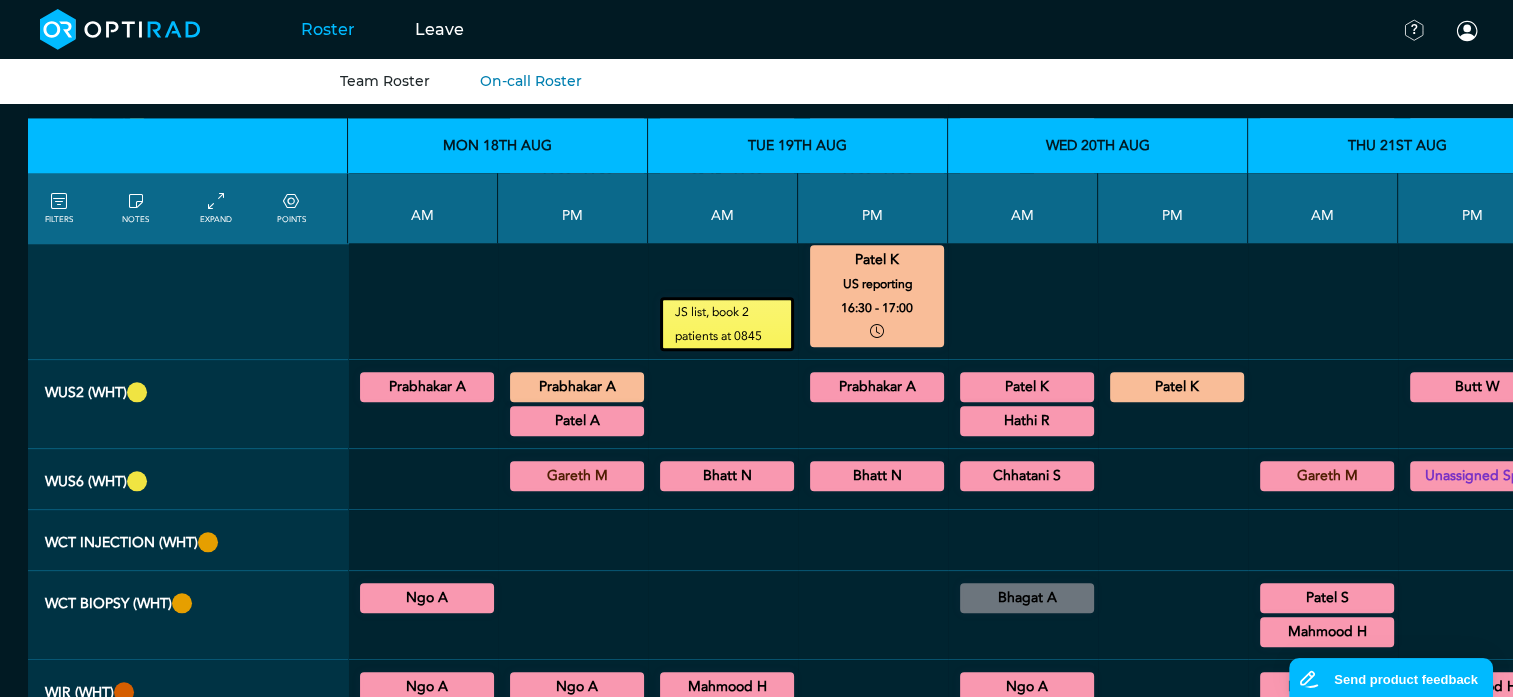 scroll, scrollTop: 1900, scrollLeft: 20, axis: both 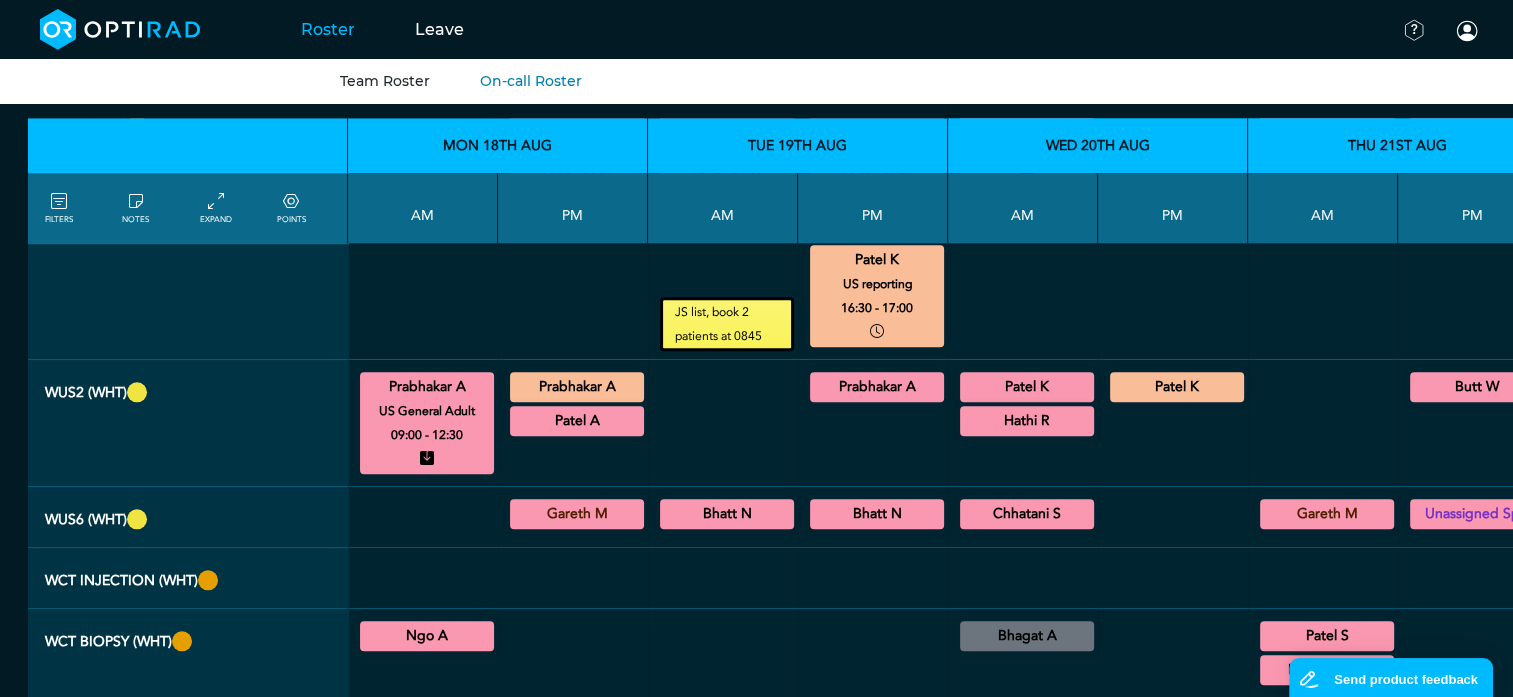 click on "Patel A" at bounding box center [577, 421] 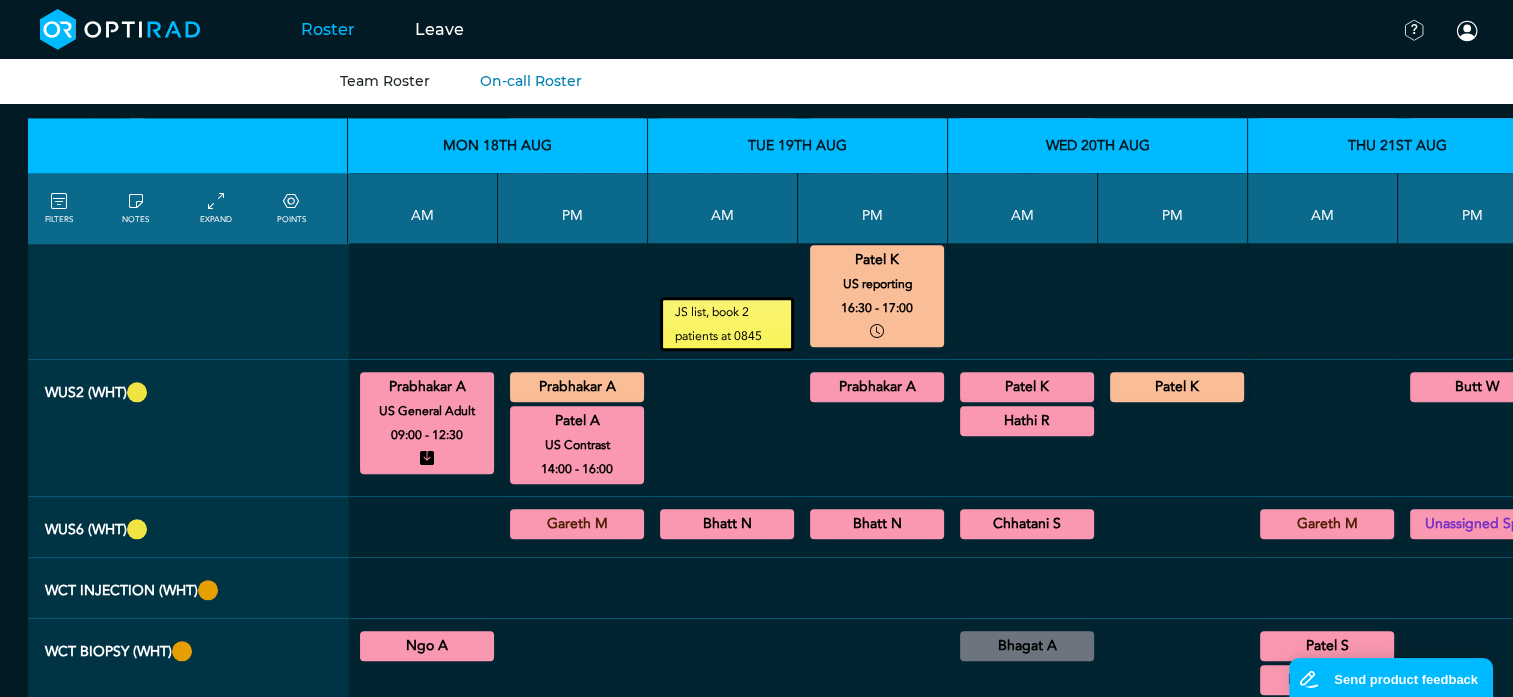 click on "Prabhakar A" at bounding box center (877, 387) 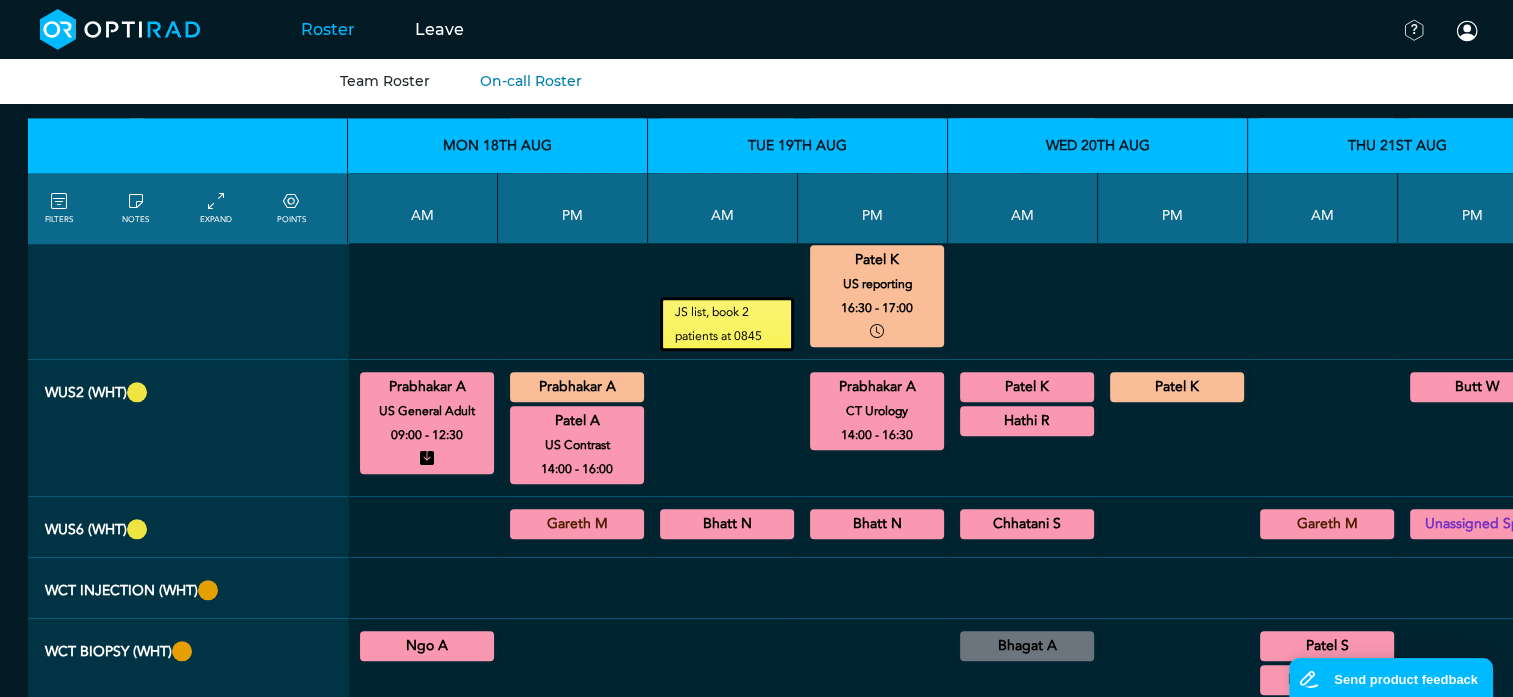 click on "Patel K" at bounding box center [1027, 387] 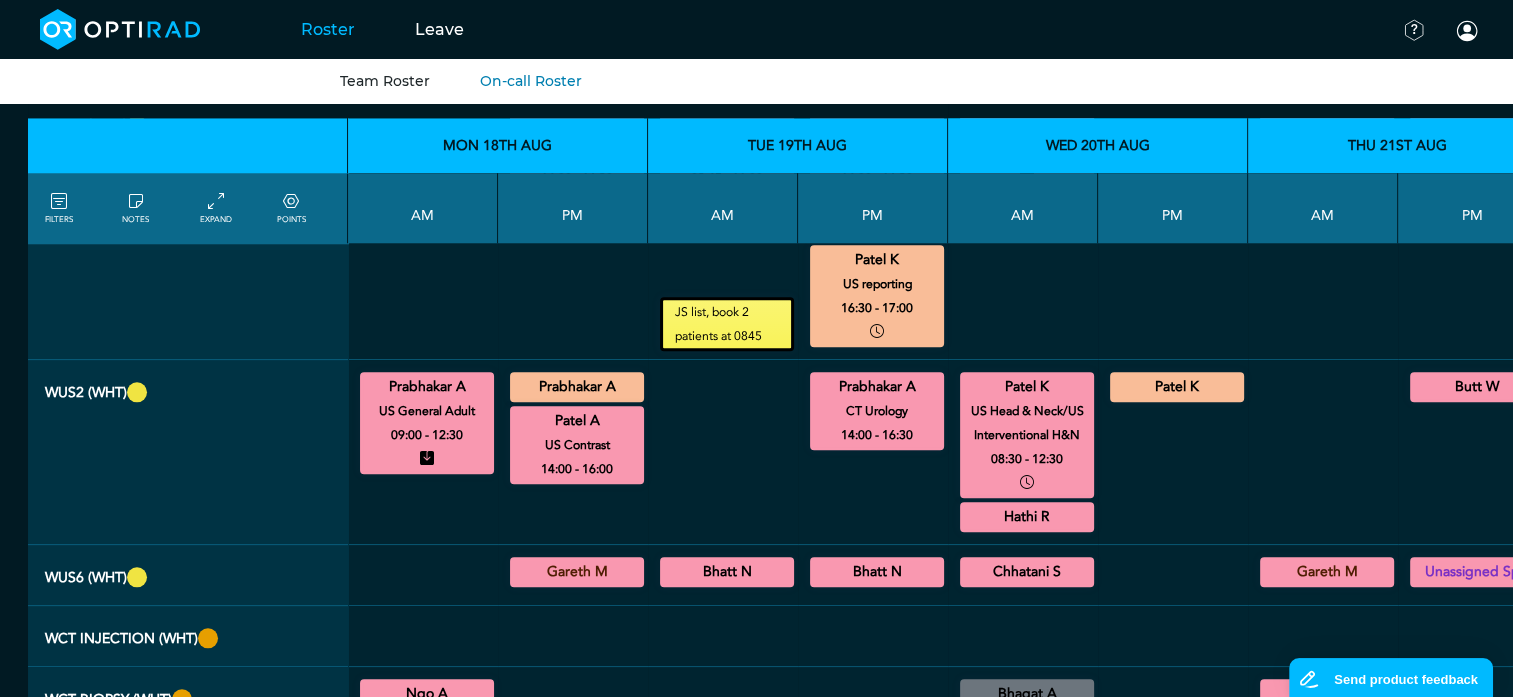 click on "Hathi R" at bounding box center [1027, 517] 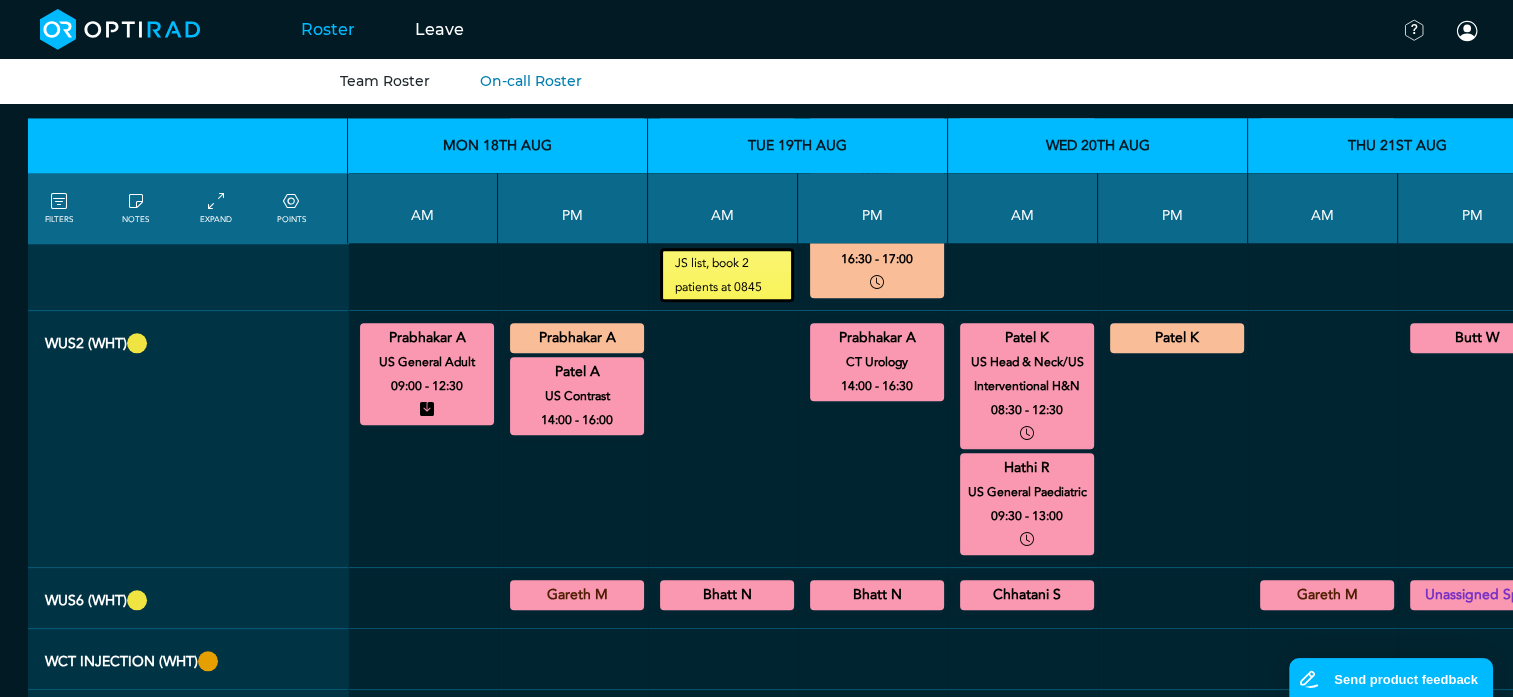 scroll, scrollTop: 2000, scrollLeft: 20, axis: both 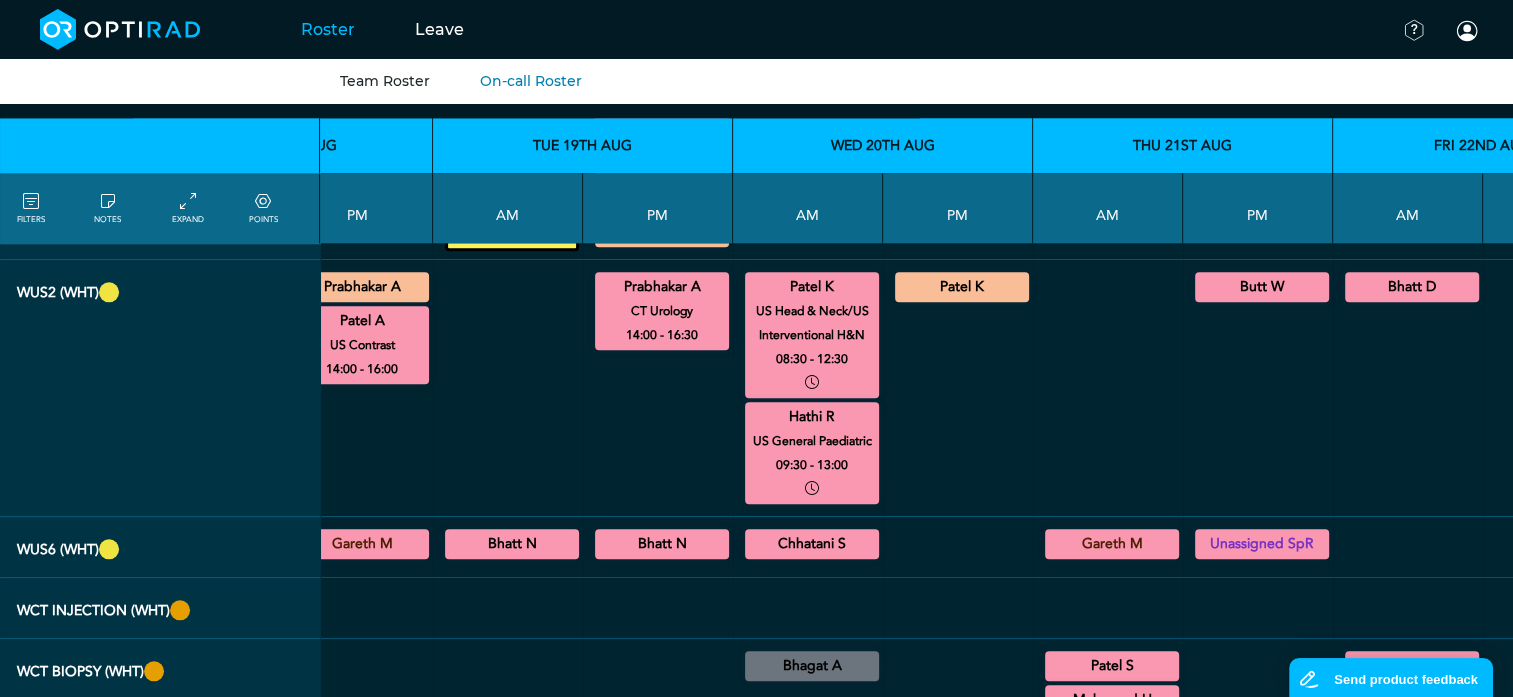 click on "Butt W" at bounding box center (1262, 287) 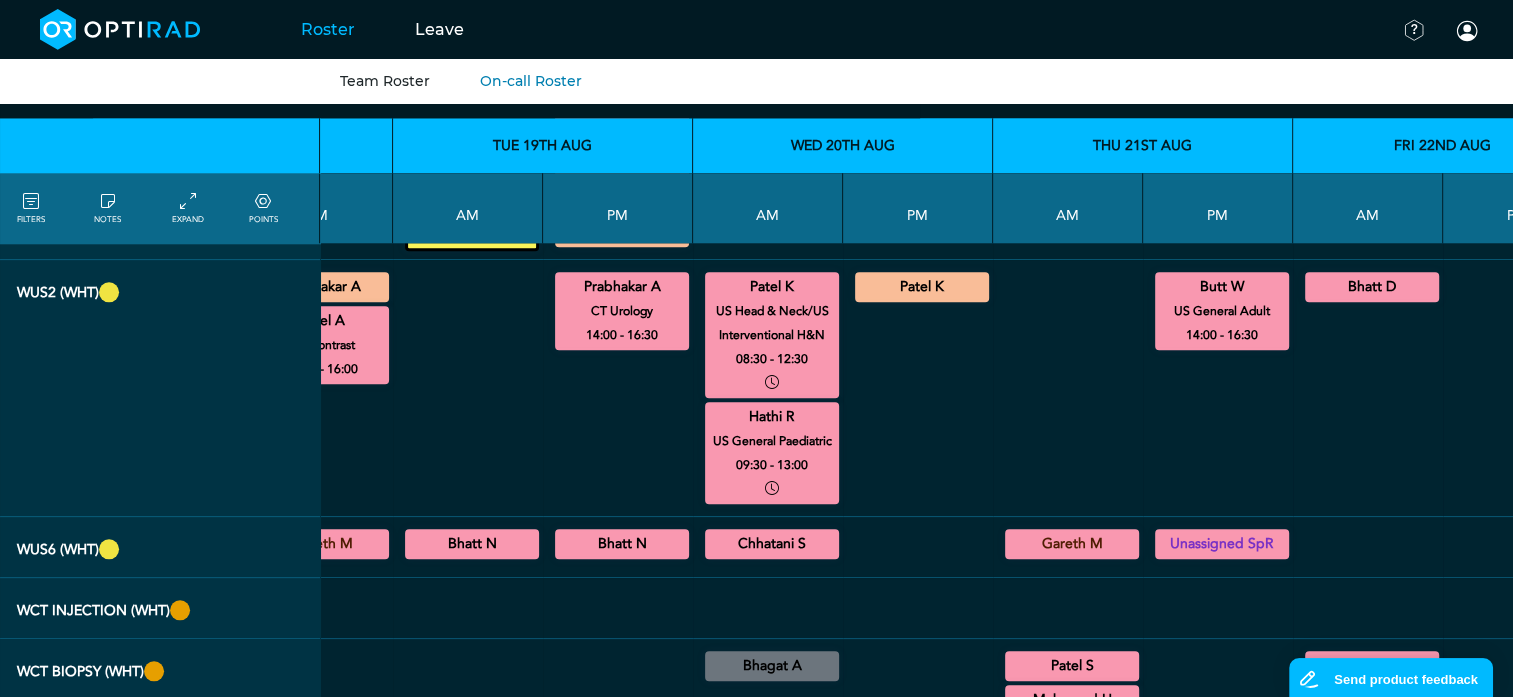 scroll, scrollTop: 2000, scrollLeft: 361, axis: both 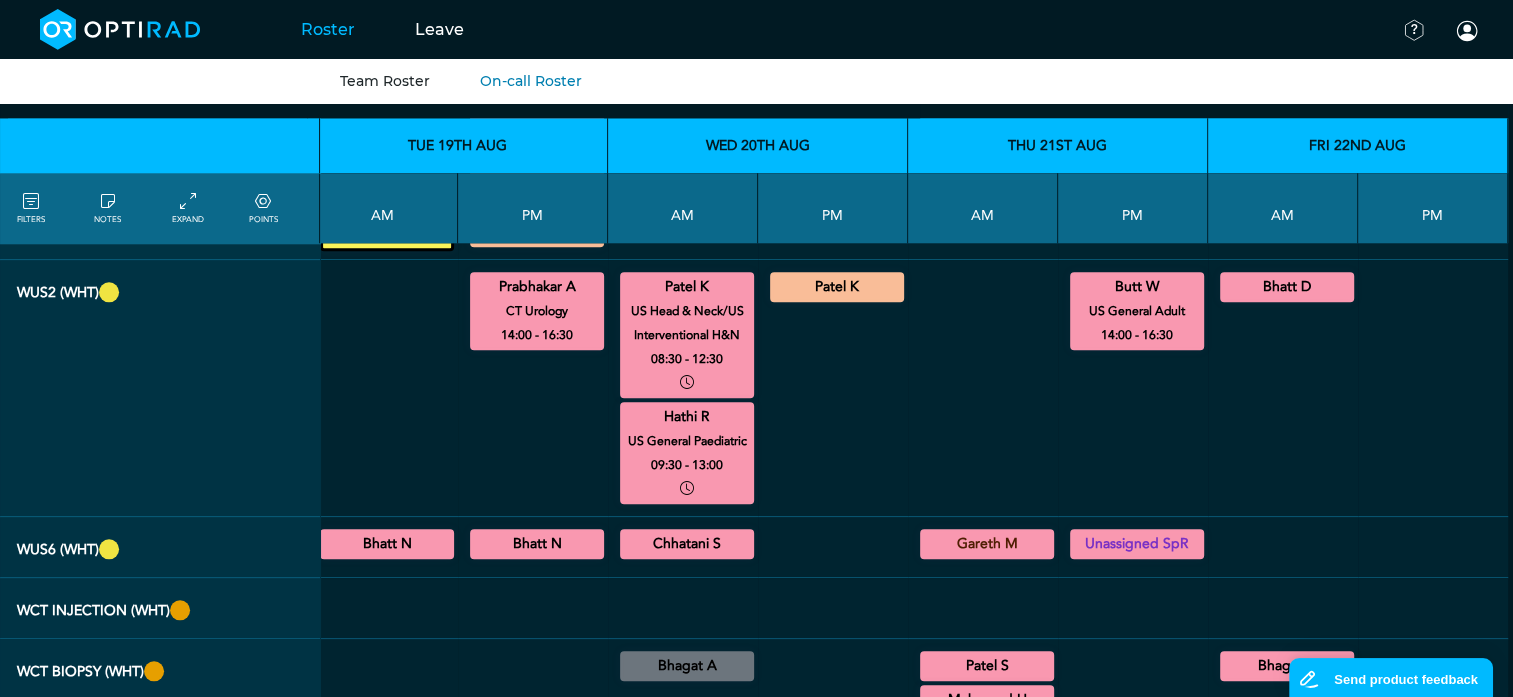 click on "Bhatt D" at bounding box center [1287, 287] 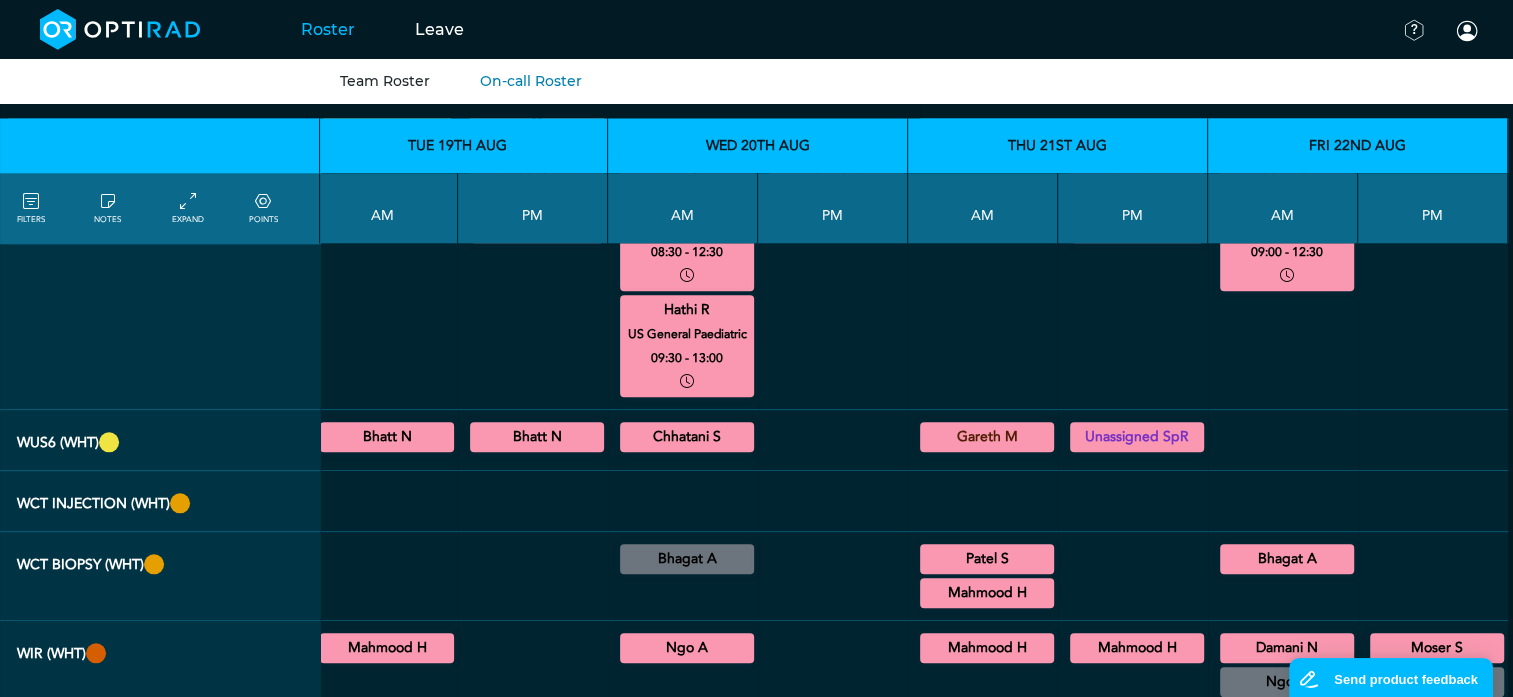 scroll, scrollTop: 2100, scrollLeft: 361, axis: both 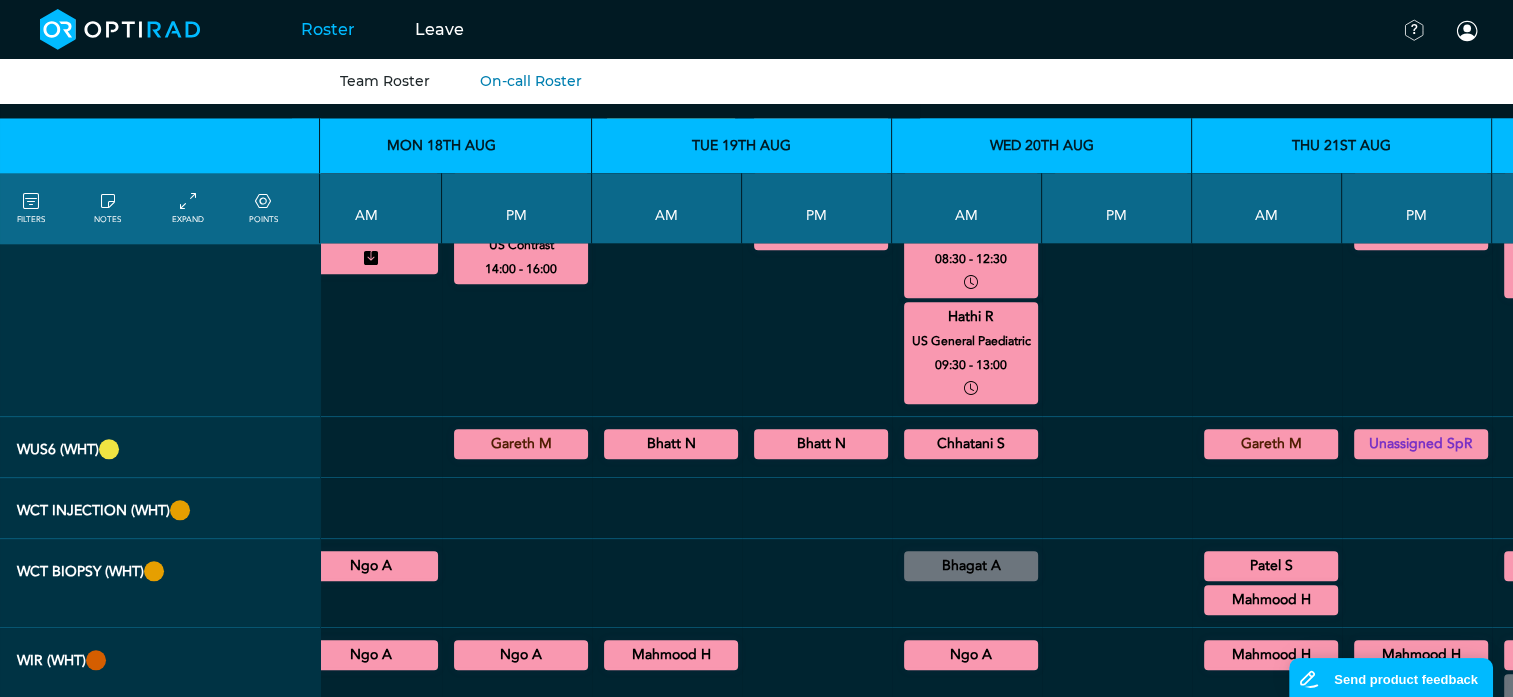 click on "Bhatt N" at bounding box center (671, 444) 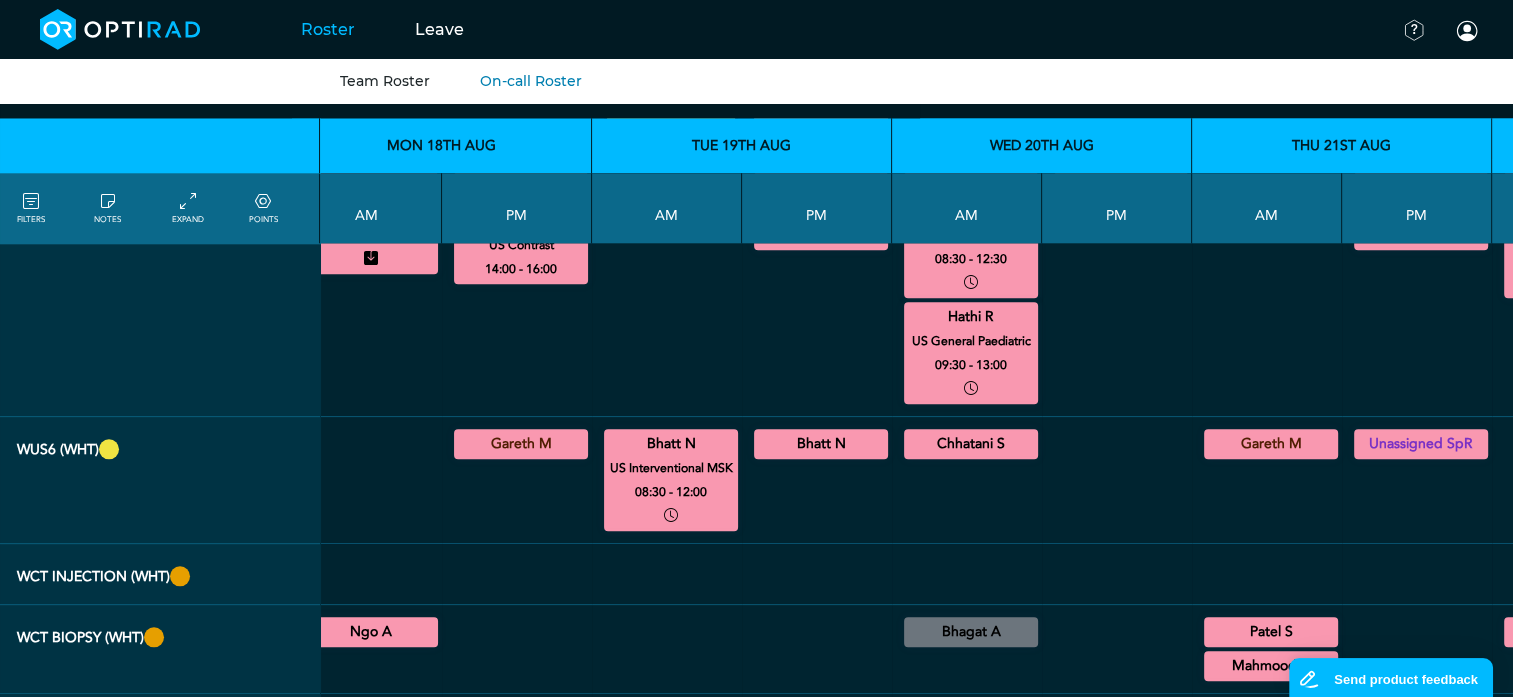 click on "Bhatt N" at bounding box center [821, 444] 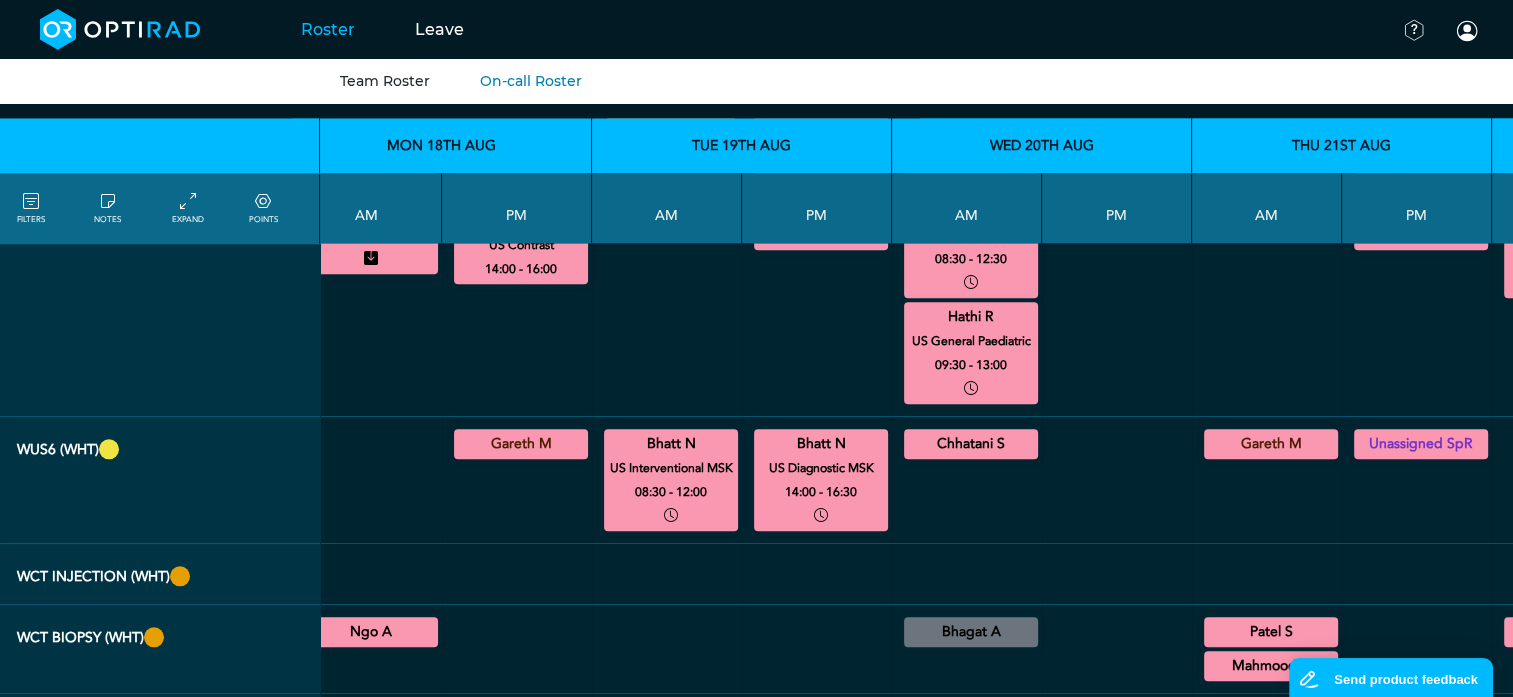 click on "Chhatani S" at bounding box center [971, 444] 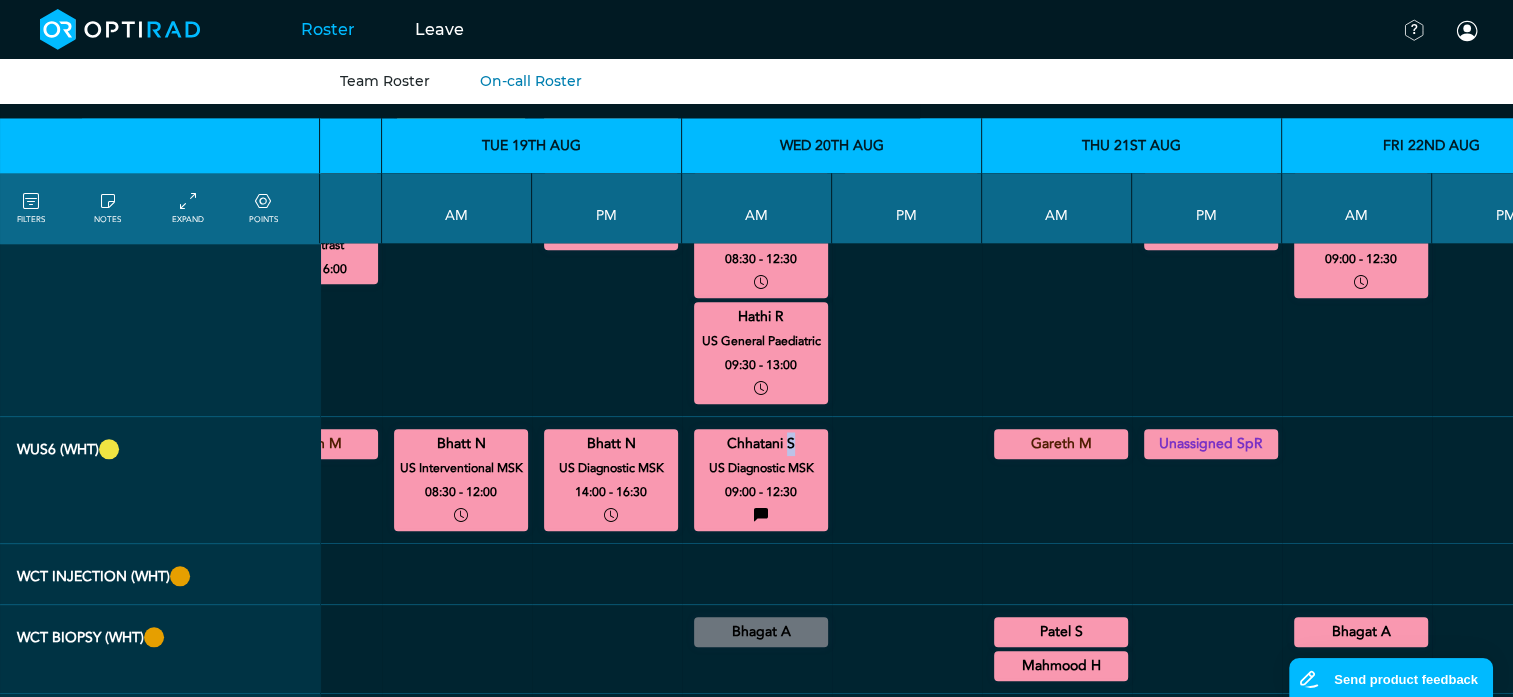 scroll, scrollTop: 2100, scrollLeft: 361, axis: both 